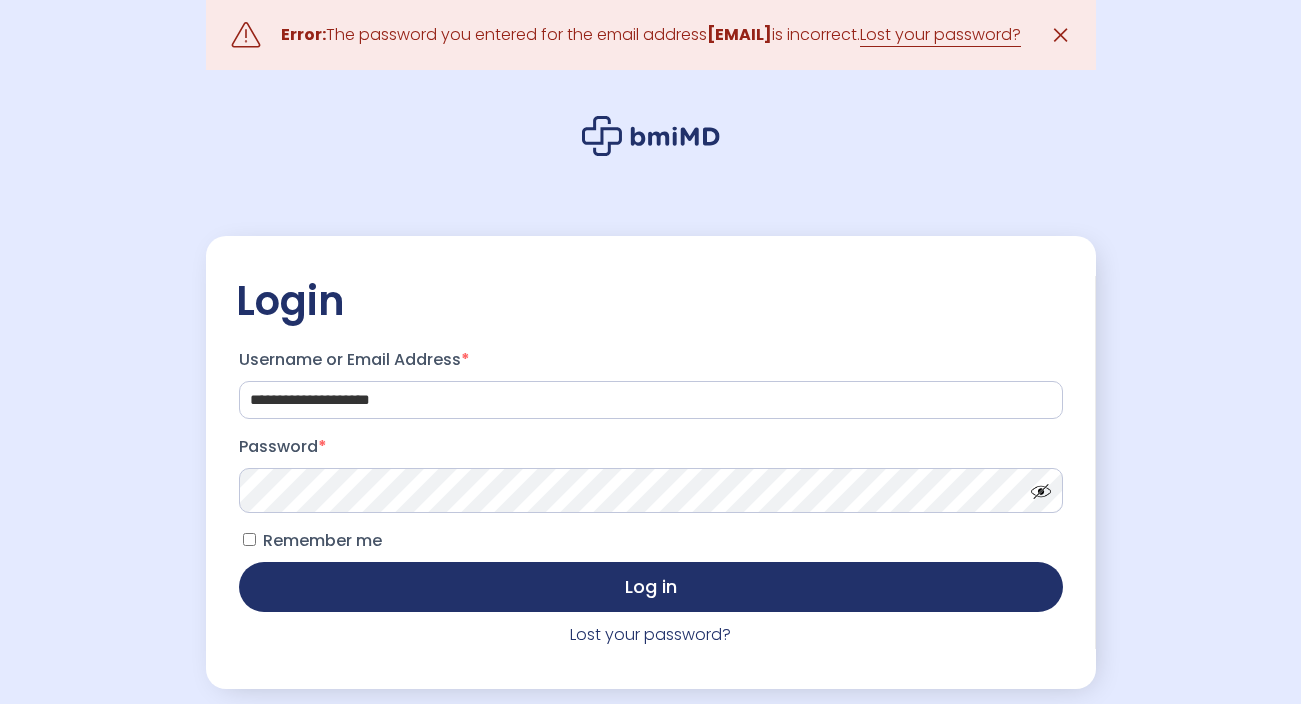 scroll, scrollTop: 0, scrollLeft: 0, axis: both 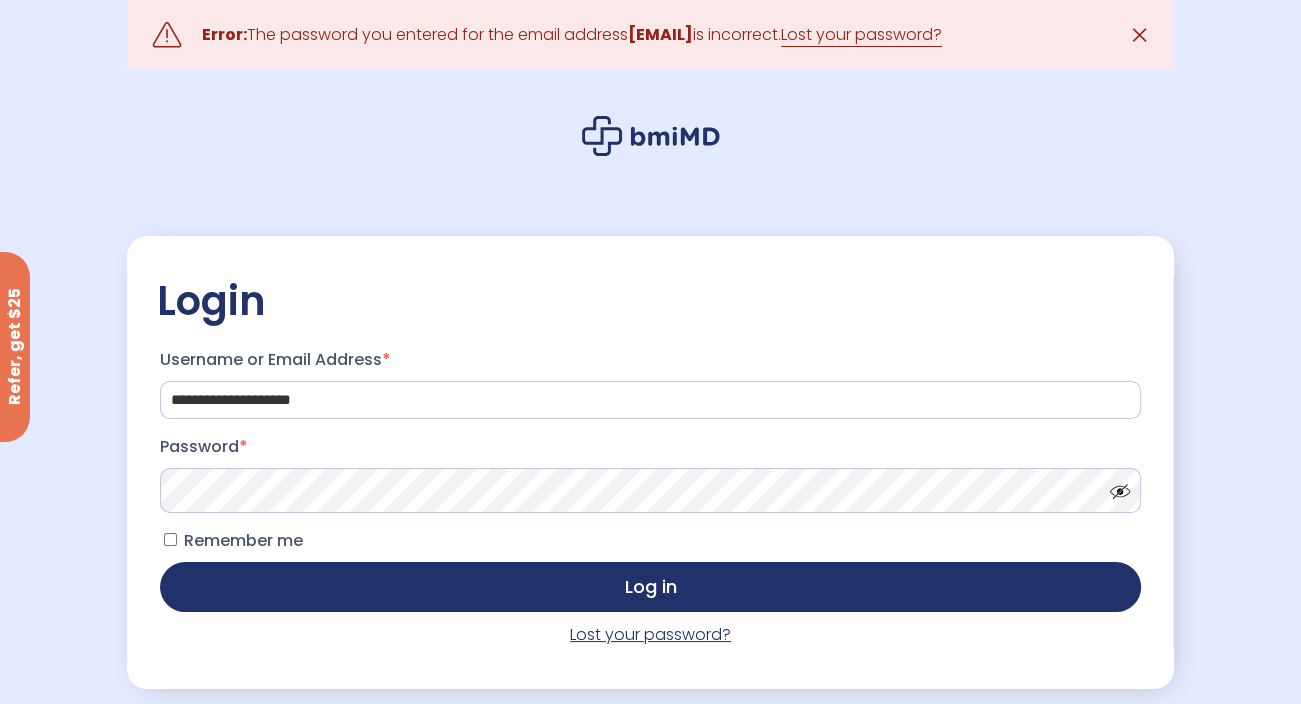 click on "Lost your password?" at bounding box center (650, 634) 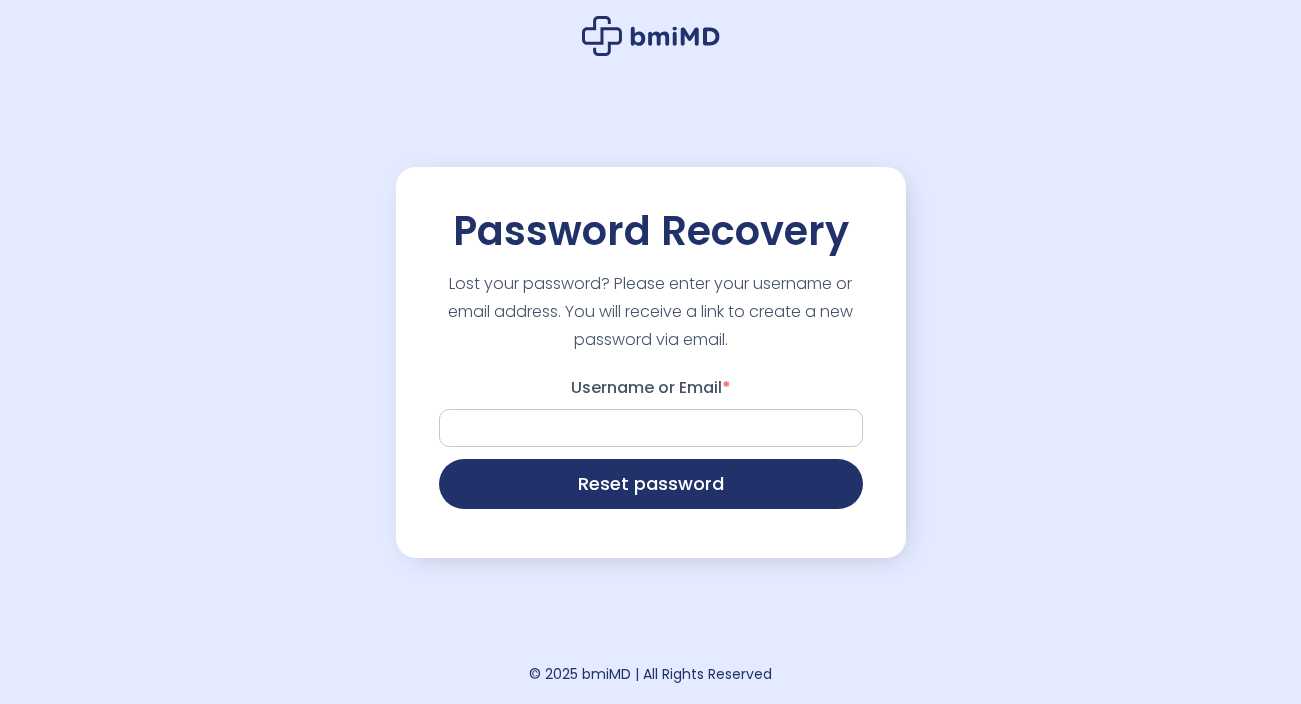 scroll, scrollTop: 0, scrollLeft: 0, axis: both 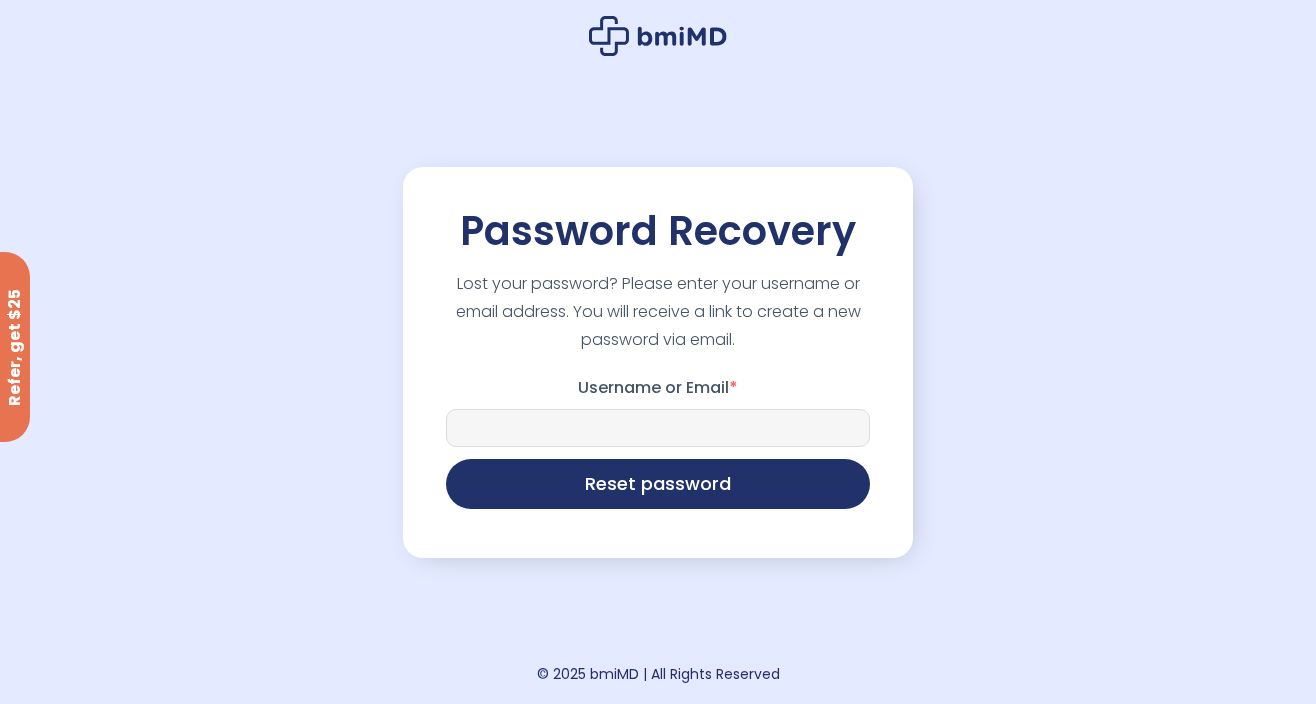 click on "Username or Email  *" at bounding box center [658, 428] 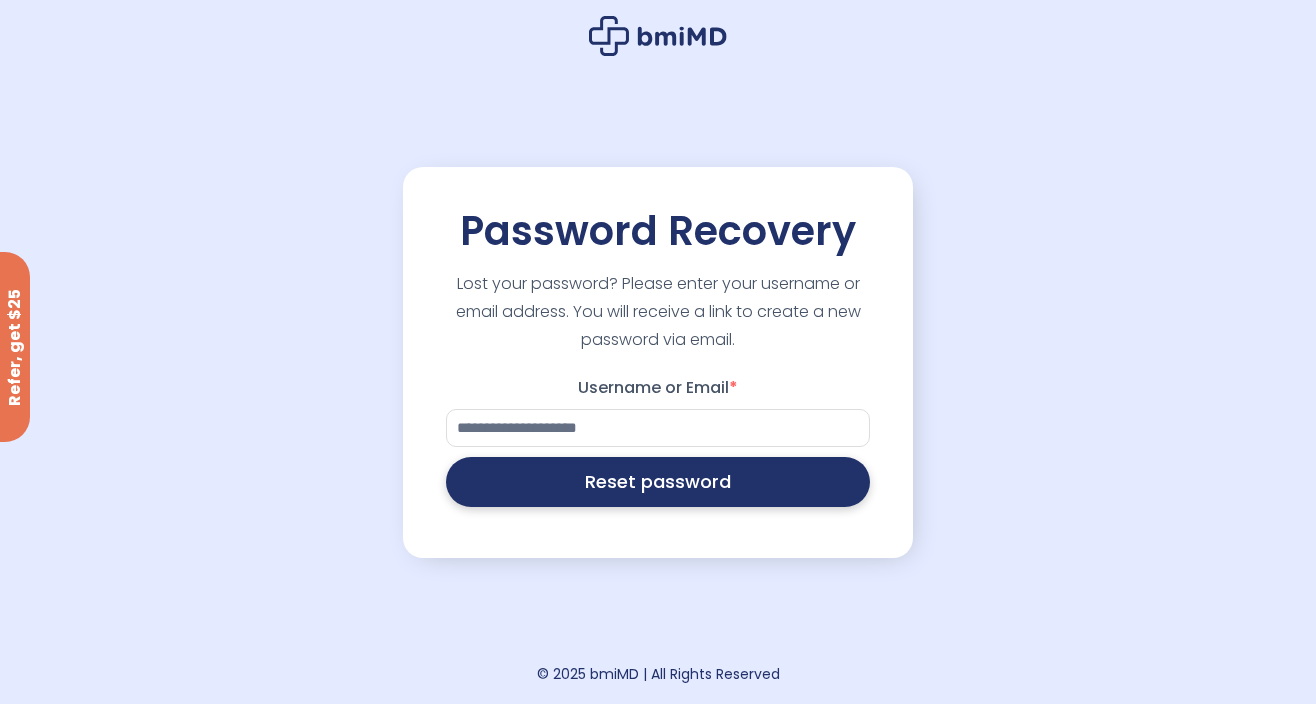 click on "Reset password" at bounding box center (658, 482) 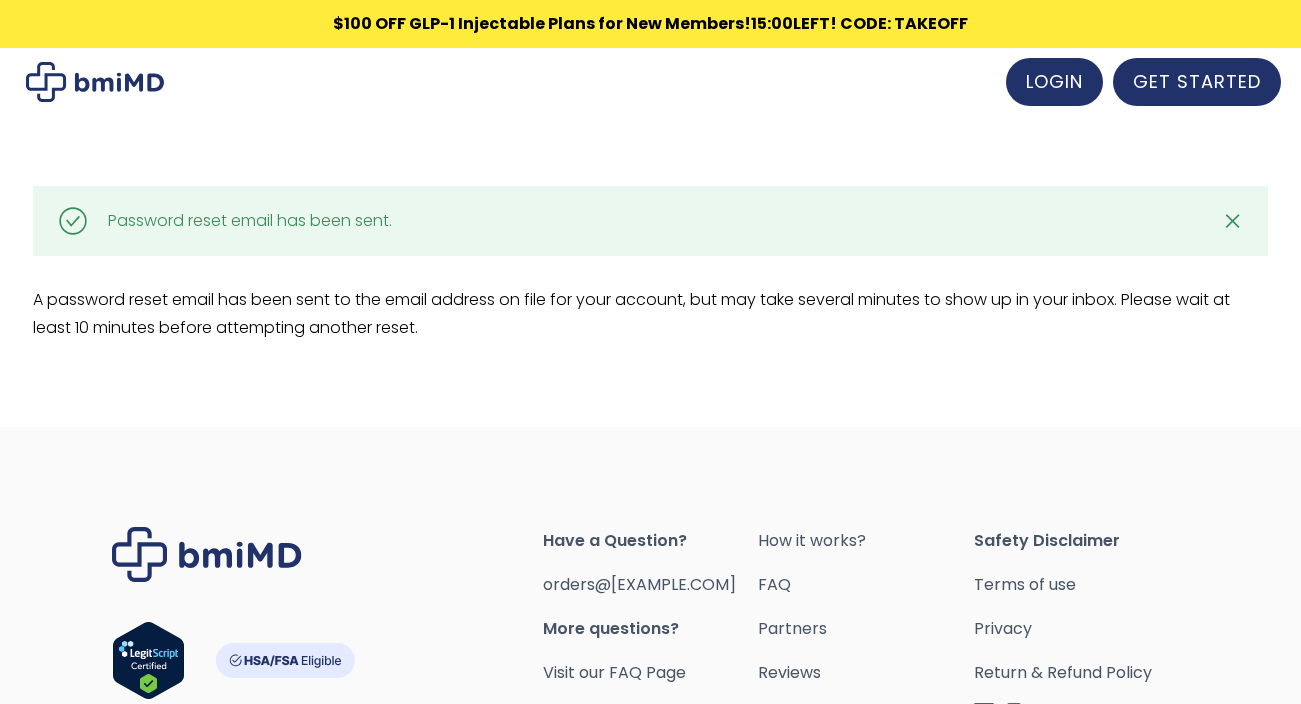 scroll, scrollTop: 0, scrollLeft: 0, axis: both 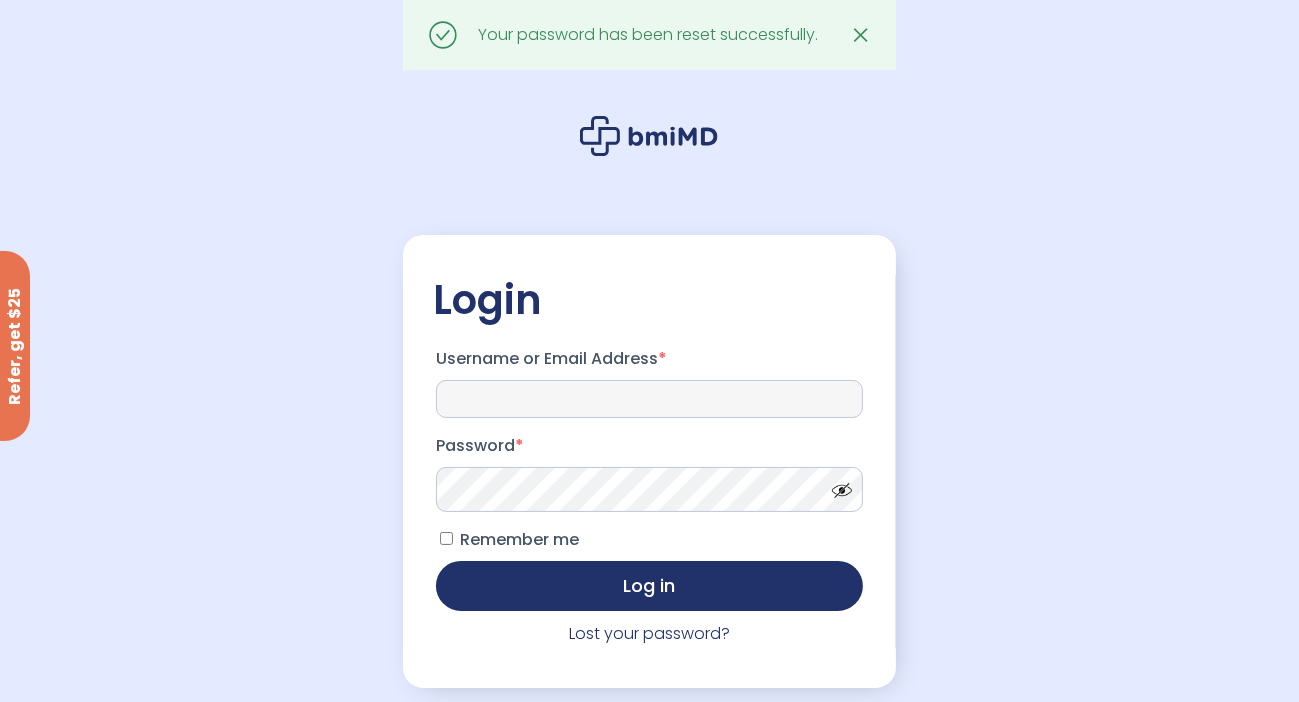 click on "Username or Email Address  *" at bounding box center (649, 399) 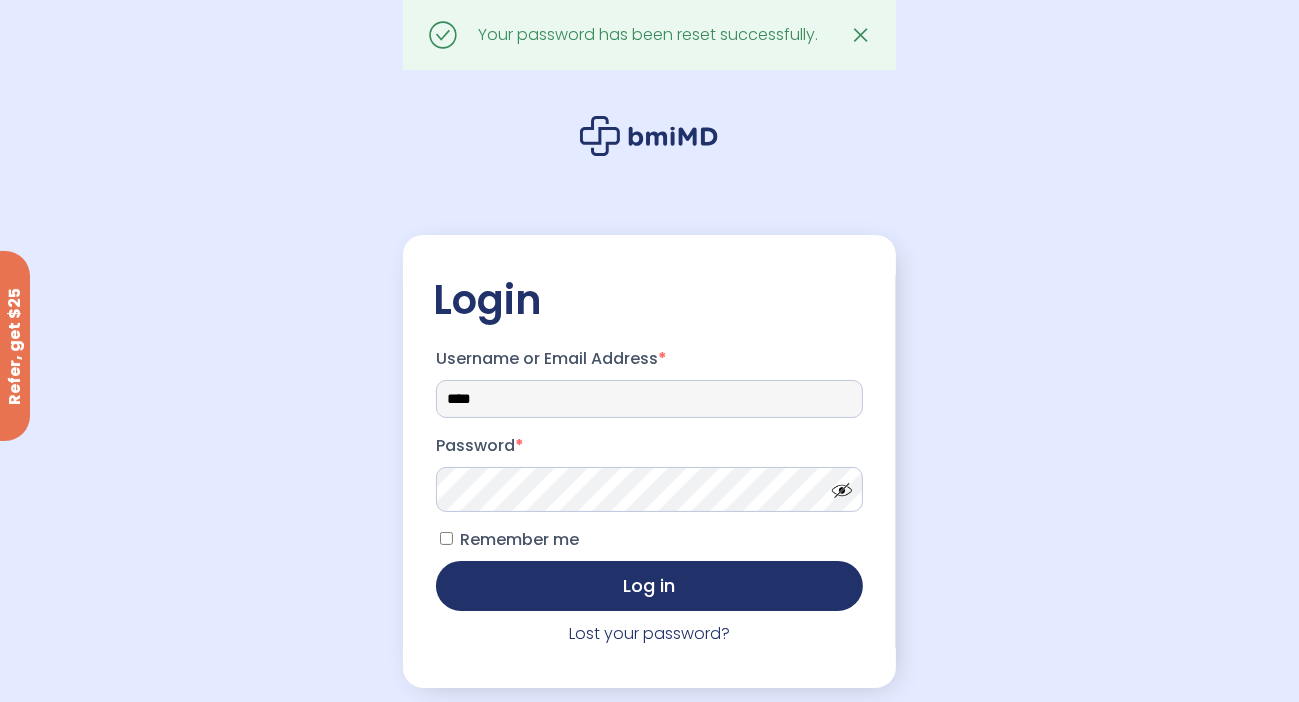 click on "****" at bounding box center (649, 399) 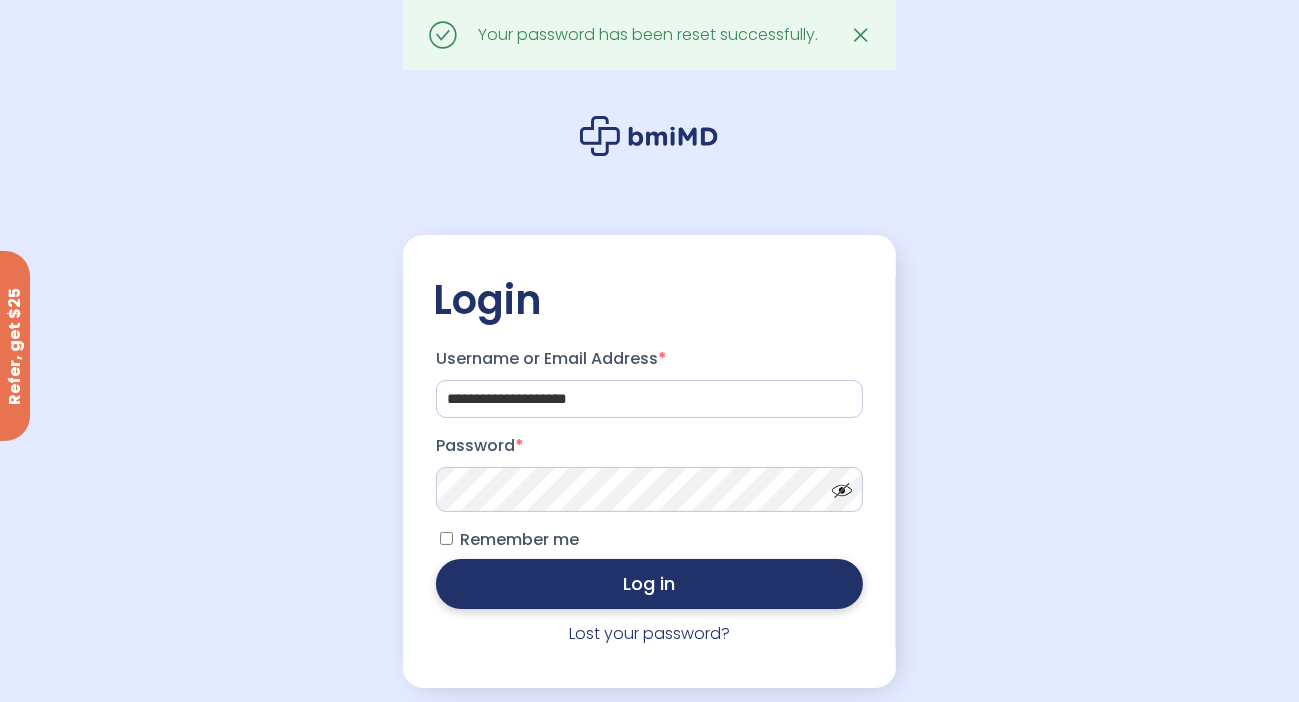 click on "Log in" at bounding box center (649, 584) 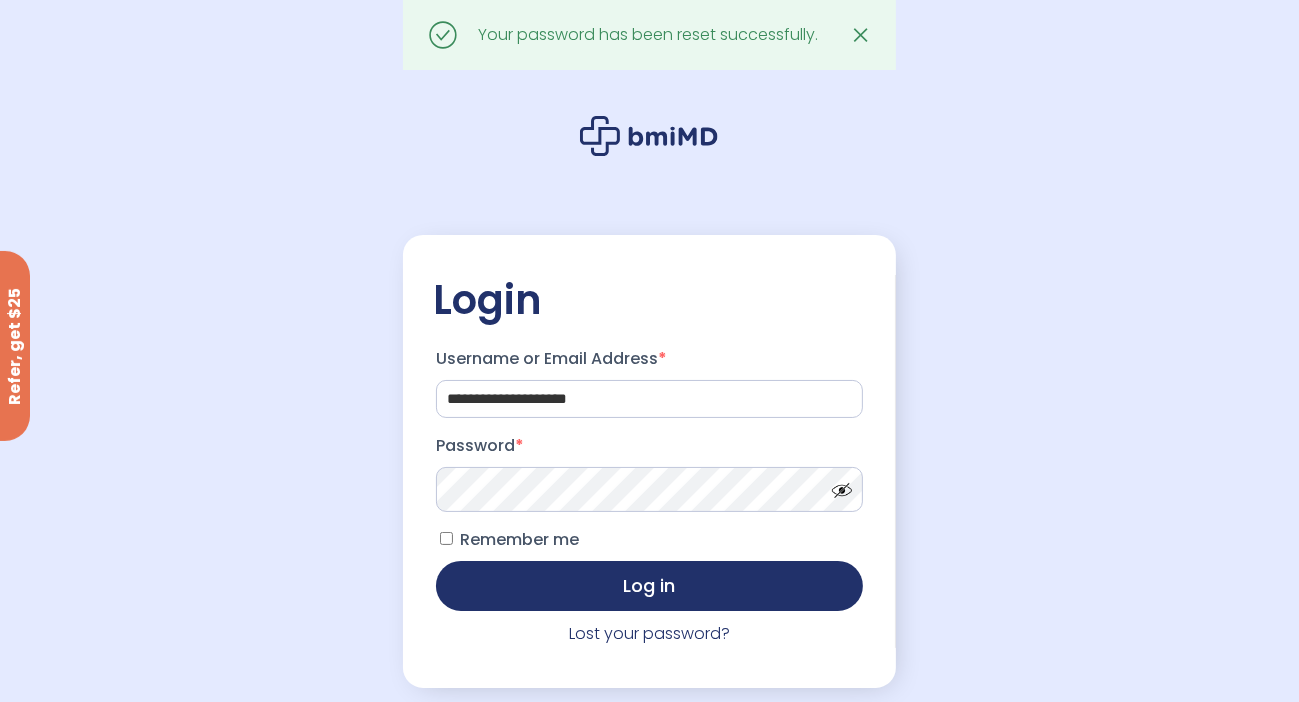 click at bounding box center [837, 485] 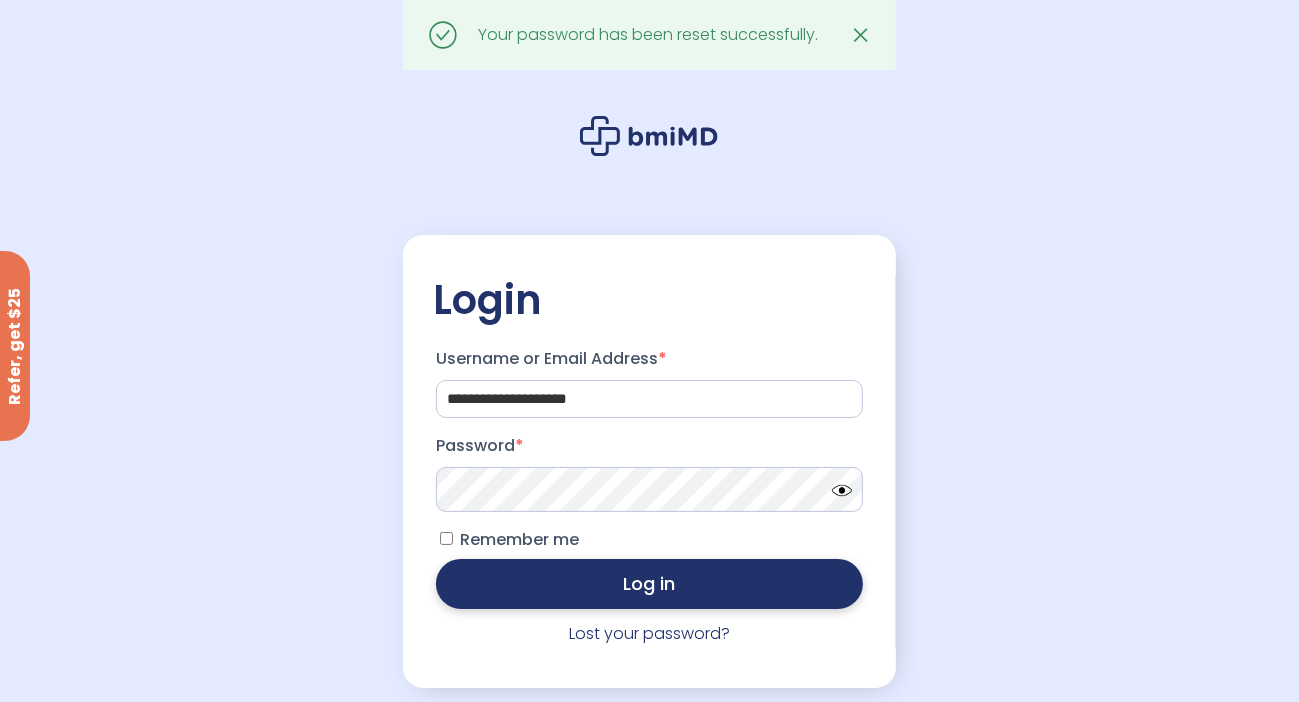 click on "Log in" at bounding box center [649, 584] 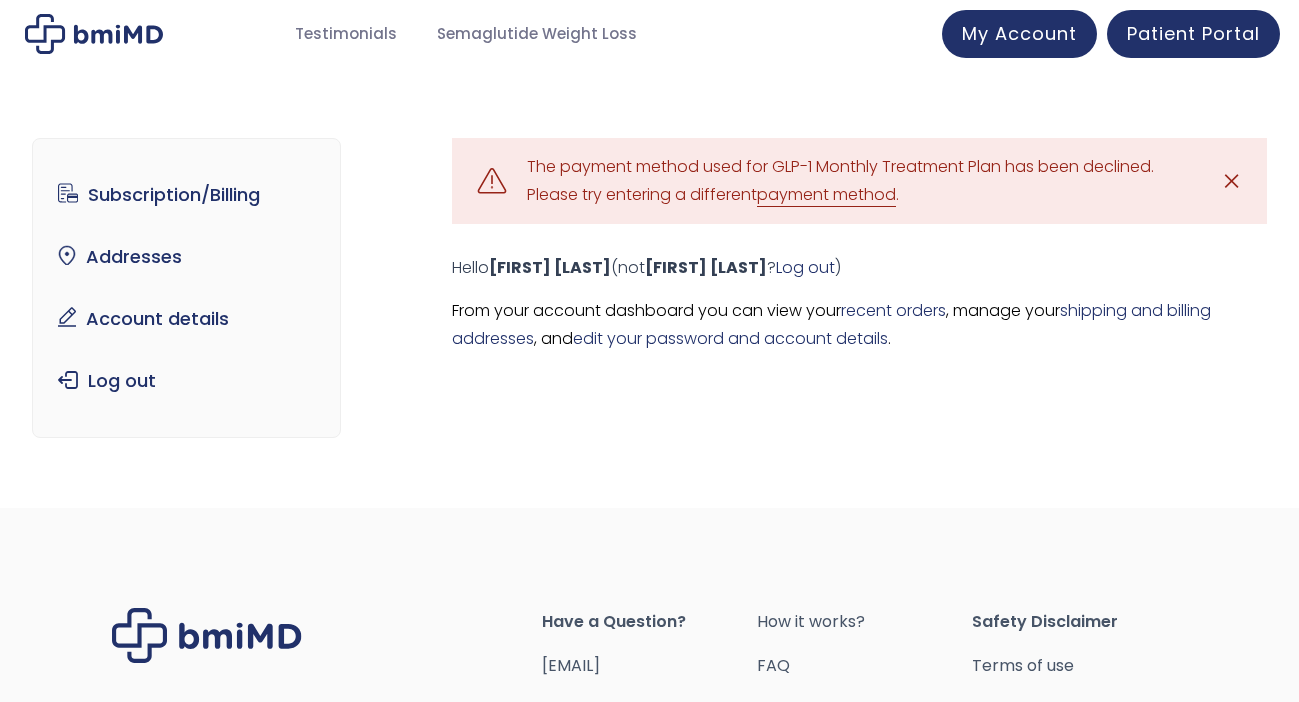 scroll, scrollTop: 0, scrollLeft: 0, axis: both 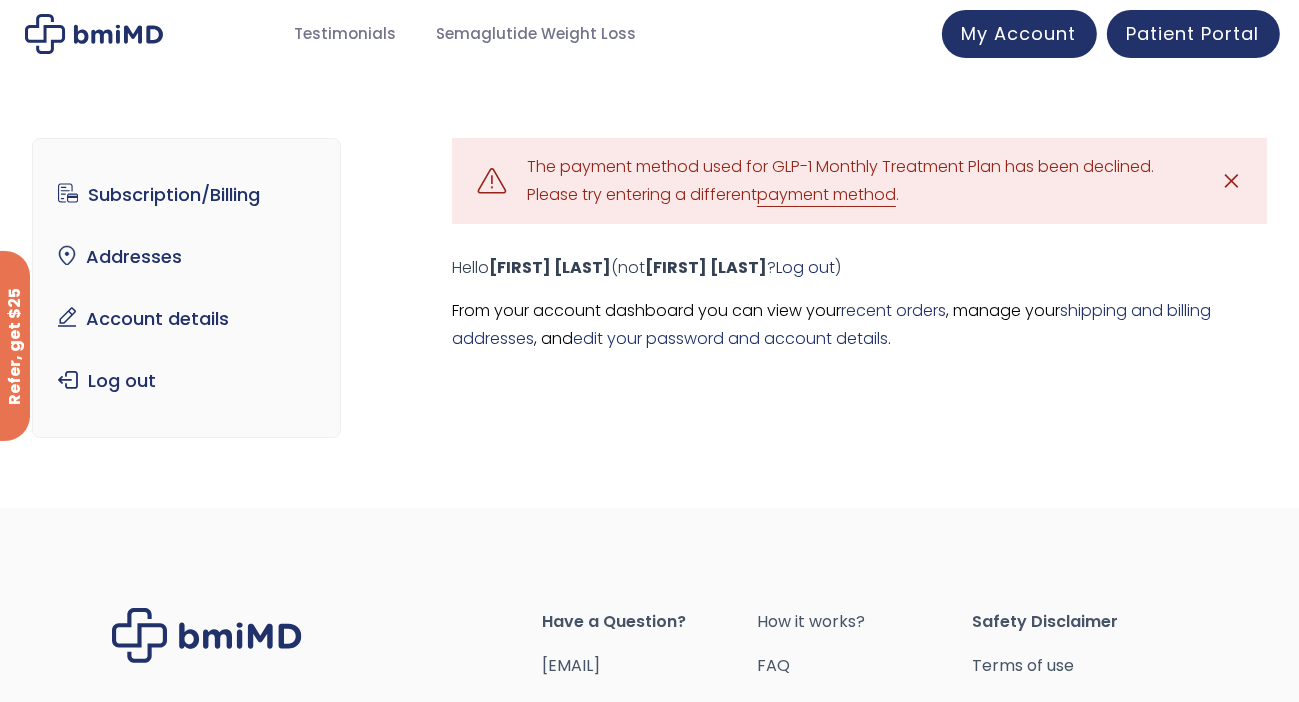 click on "✕" at bounding box center [1231, 181] 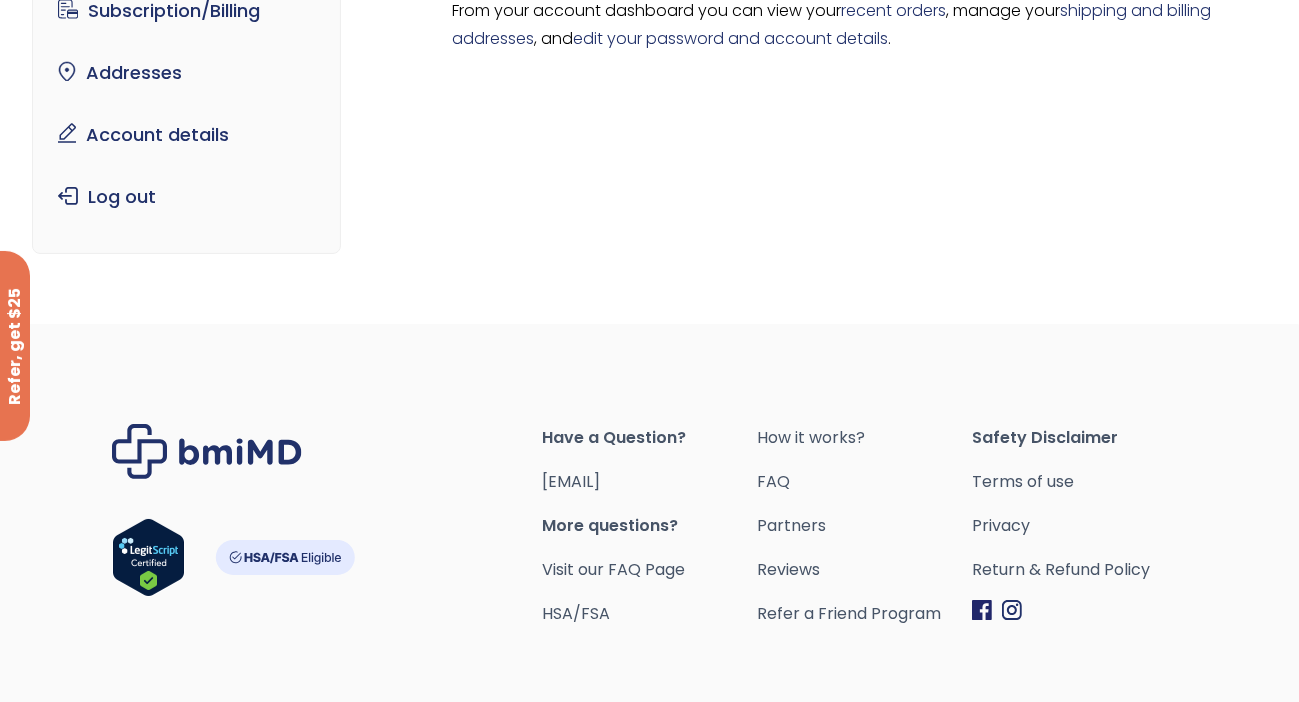 scroll, scrollTop: 0, scrollLeft: 0, axis: both 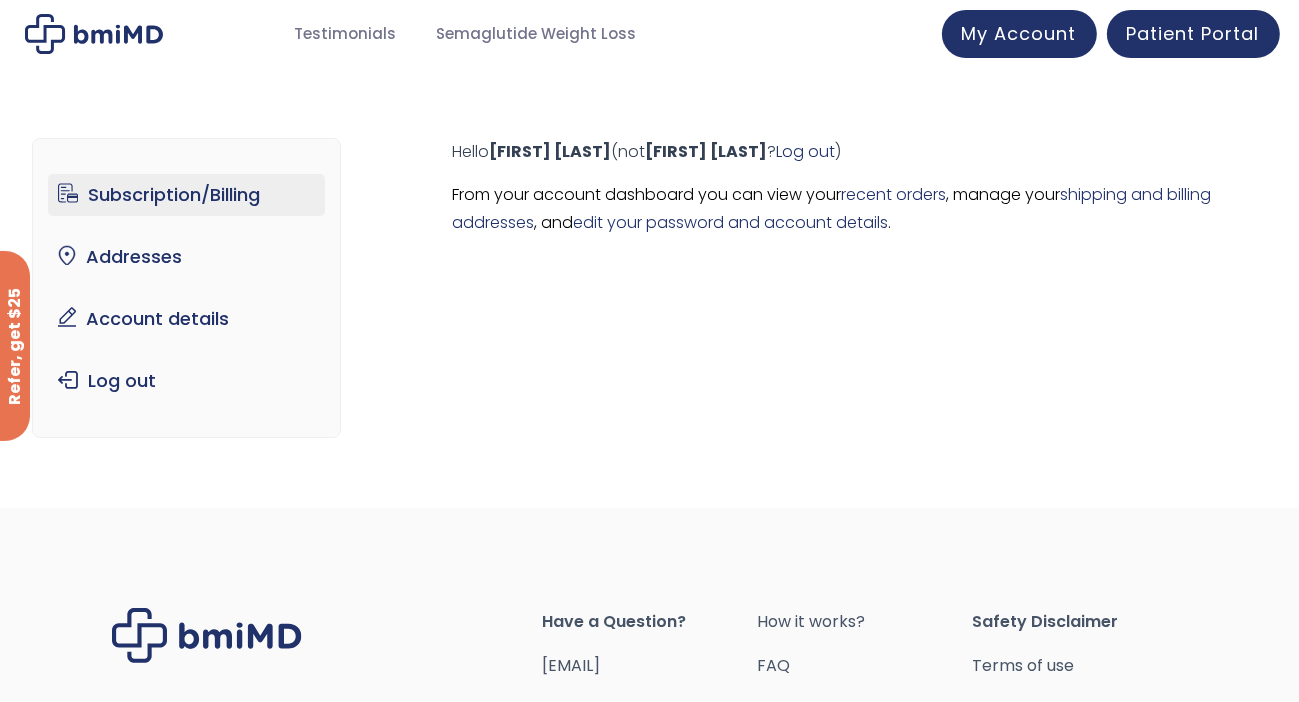 click on "Subscription/Billing" at bounding box center (186, 195) 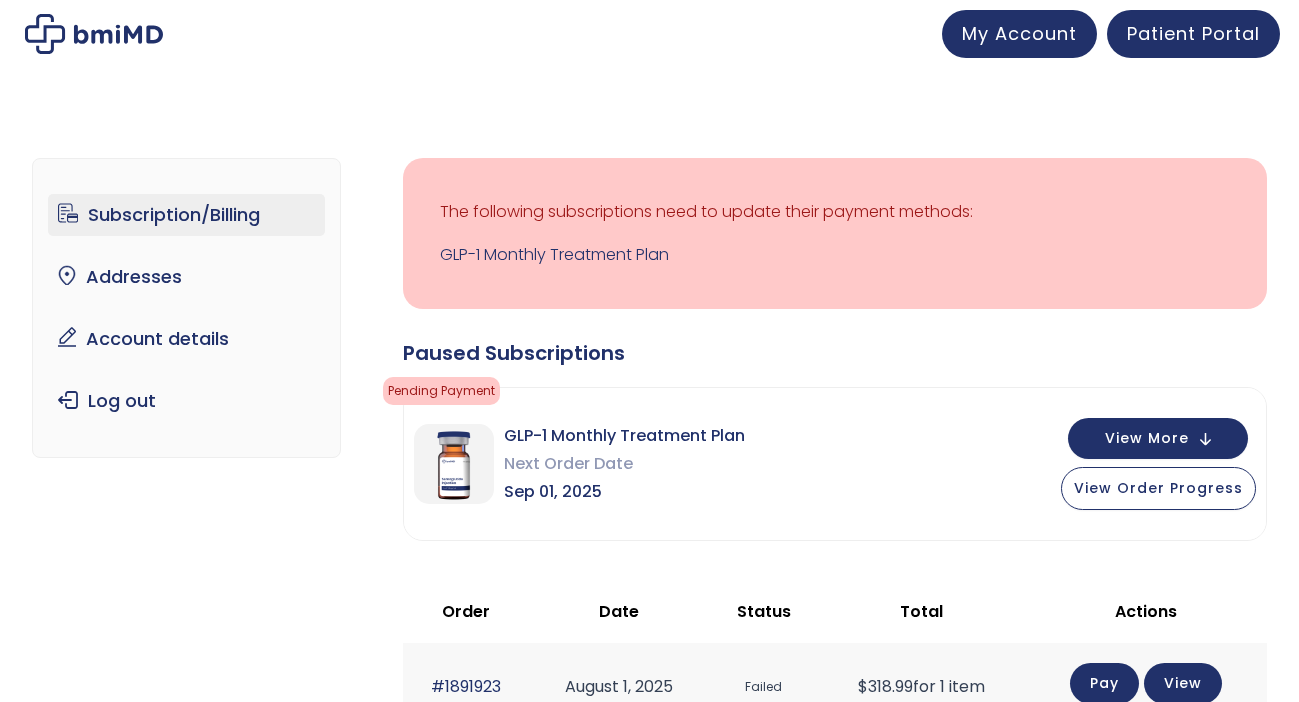 scroll, scrollTop: 0, scrollLeft: 0, axis: both 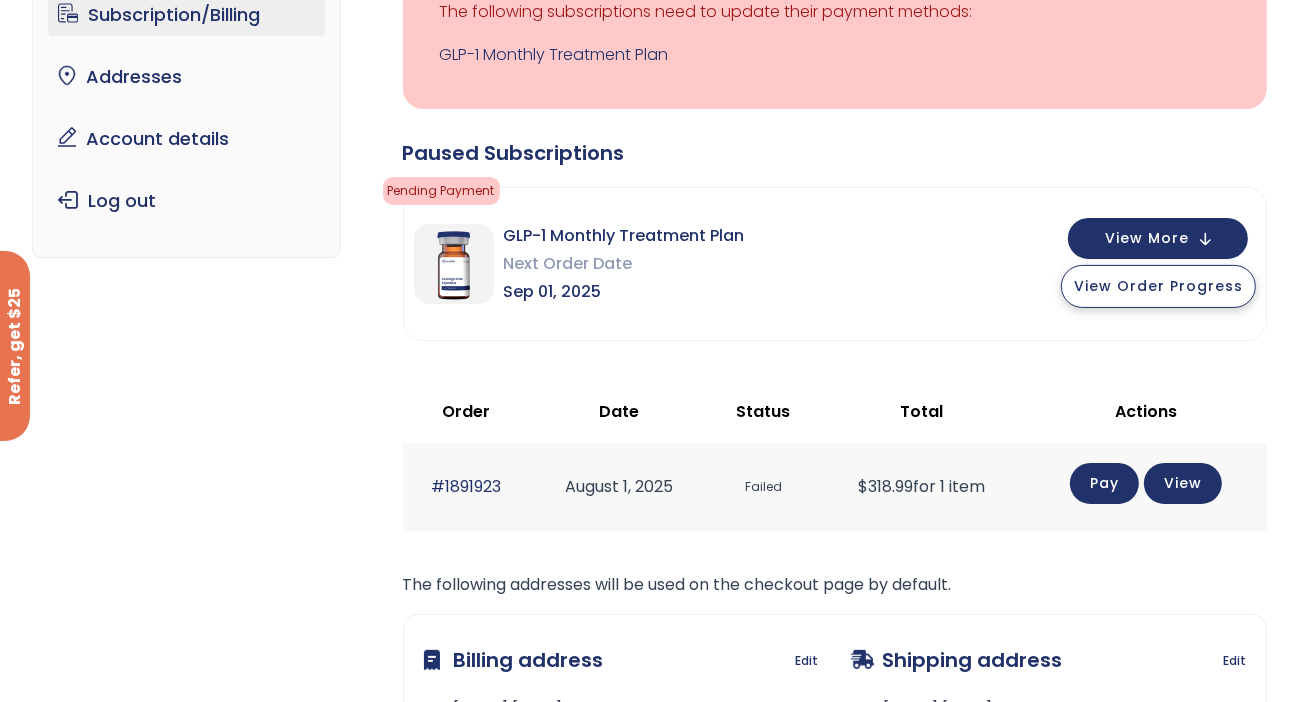 click on "View Order Progress" at bounding box center [1158, 286] 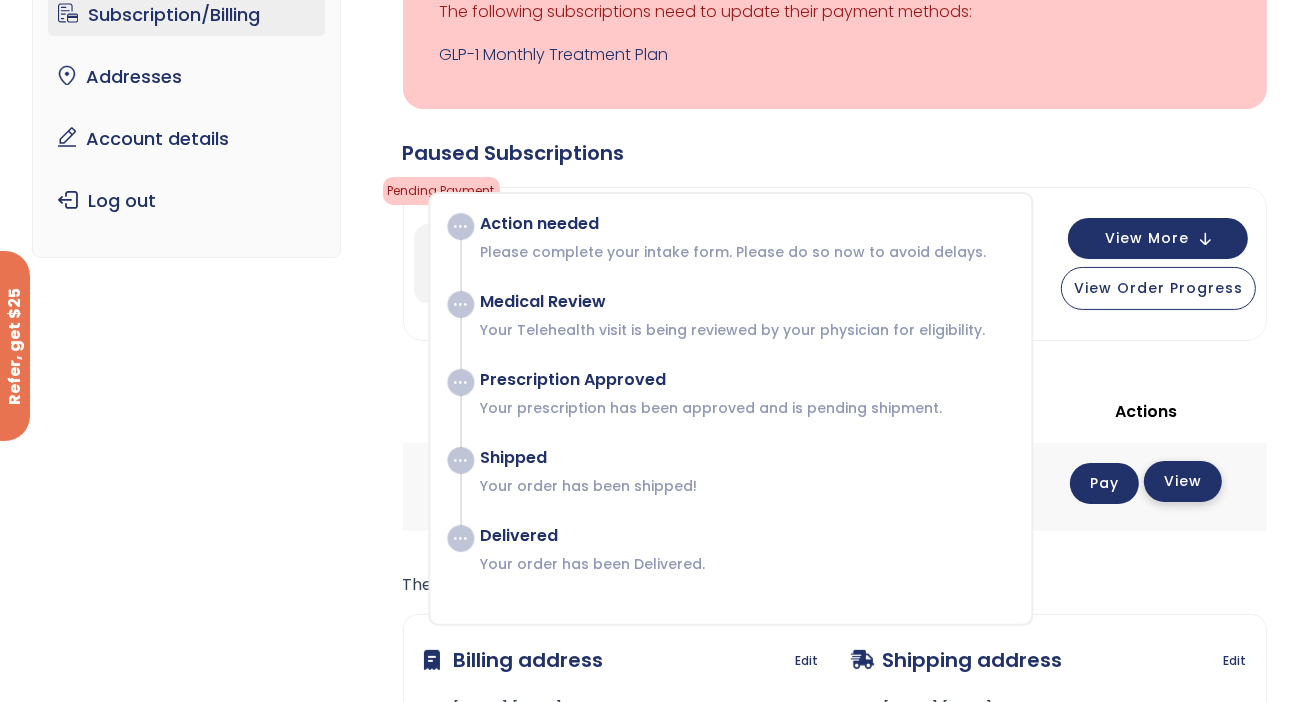 click on "View" 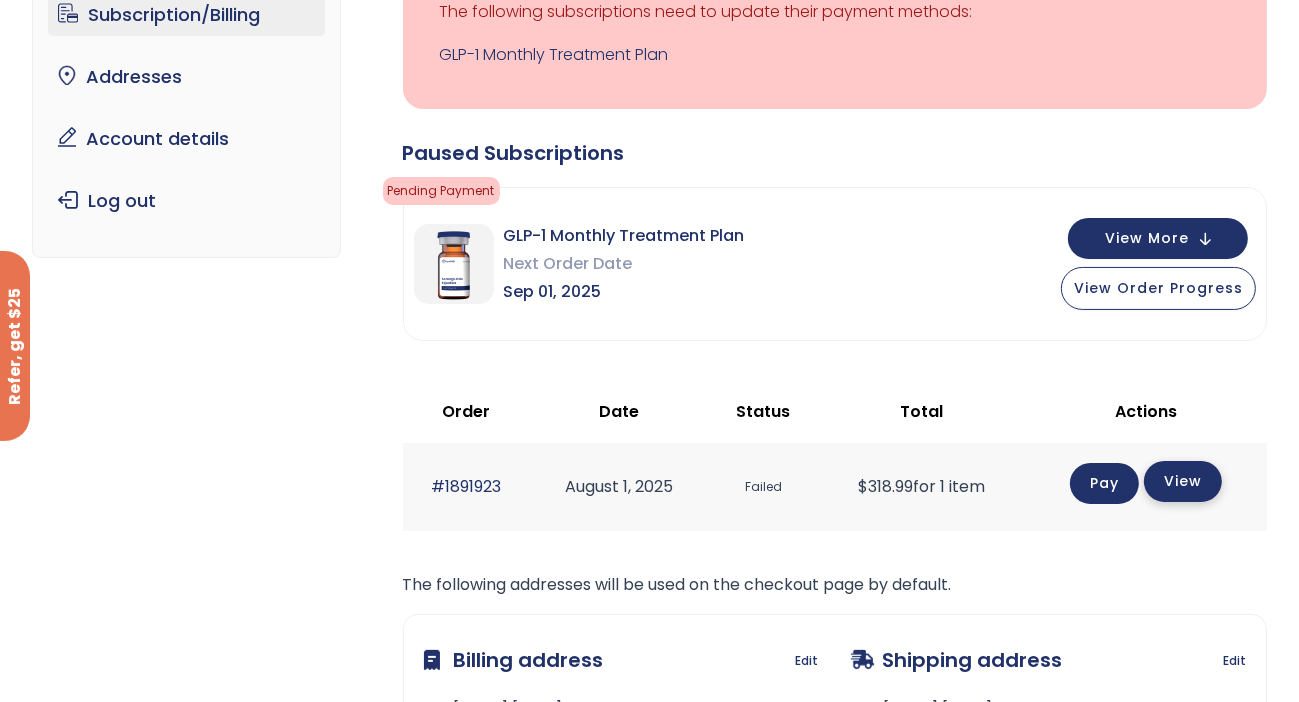 click on "View" 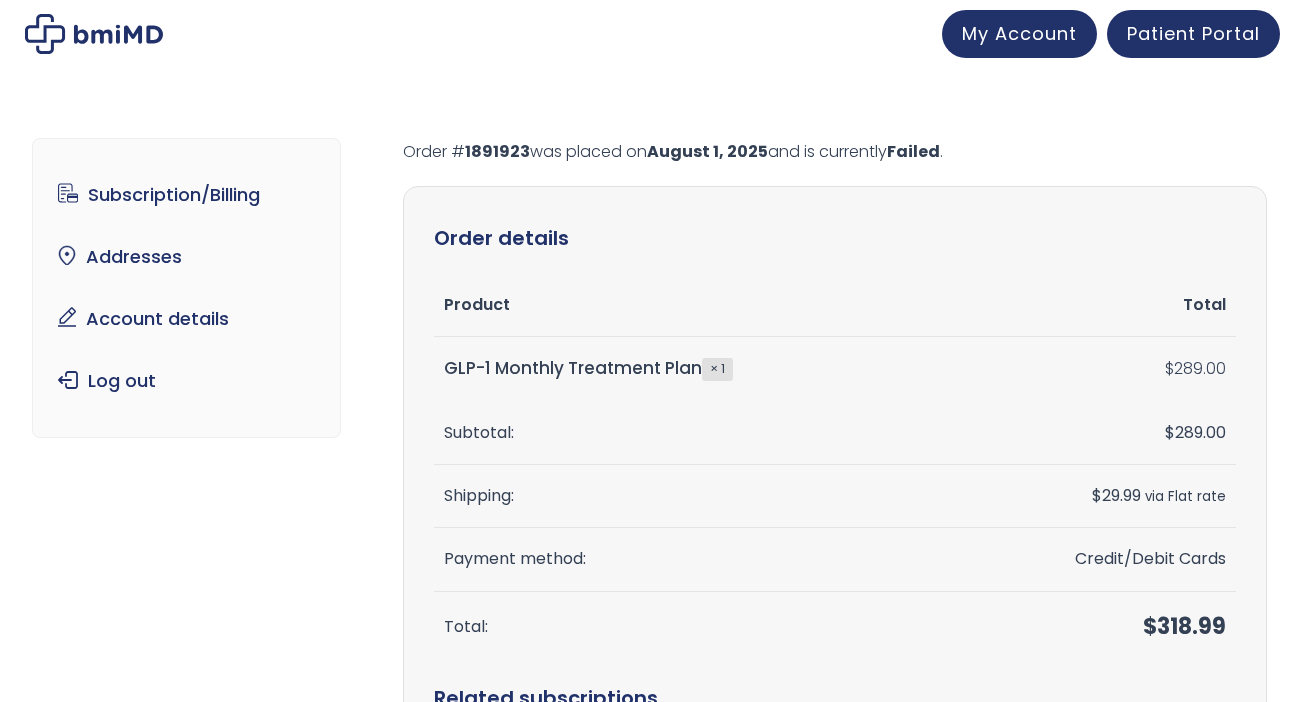 scroll, scrollTop: 0, scrollLeft: 0, axis: both 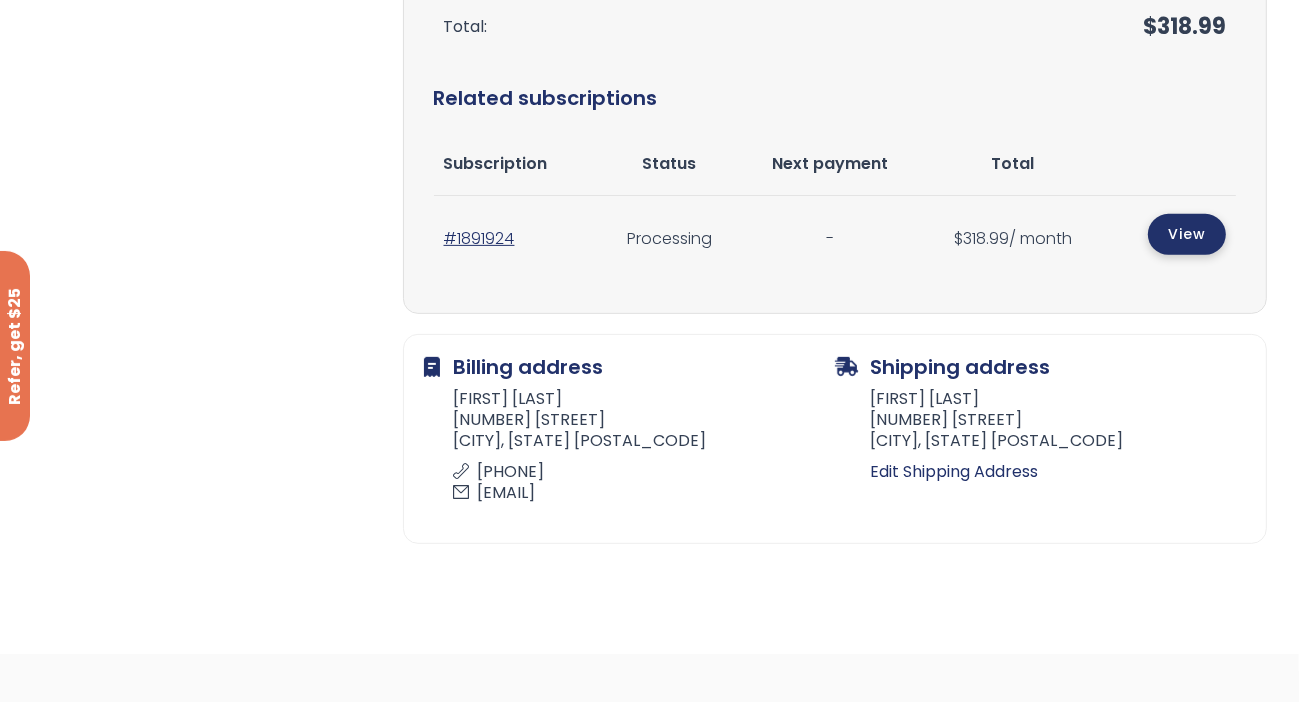click on "View" at bounding box center (1187, 234) 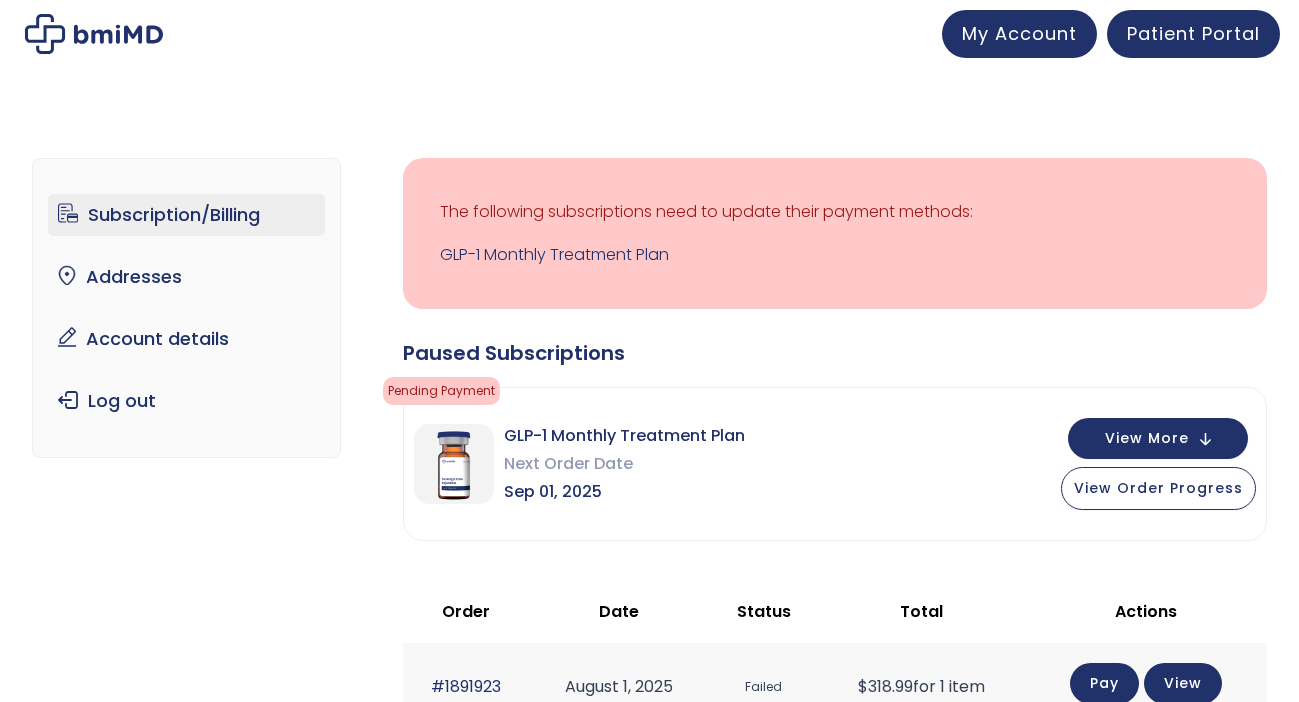 scroll, scrollTop: 0, scrollLeft: 0, axis: both 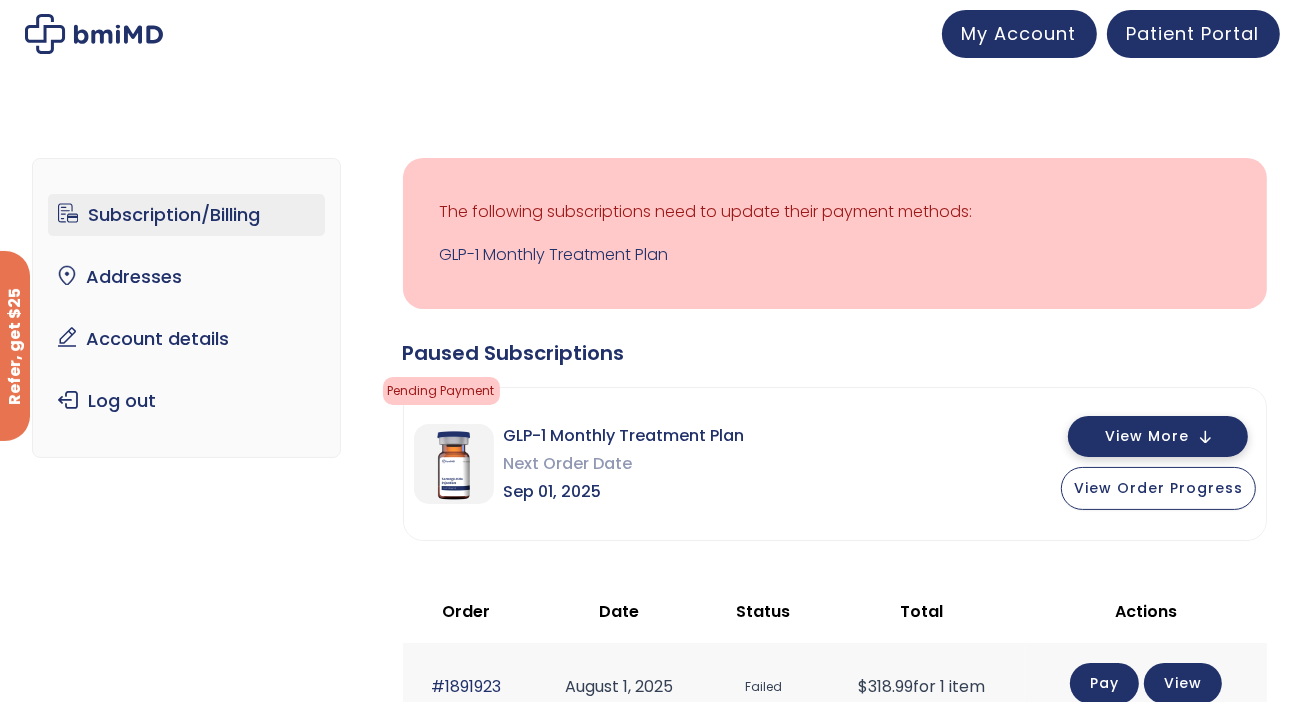 click on "View More" at bounding box center [1147, 436] 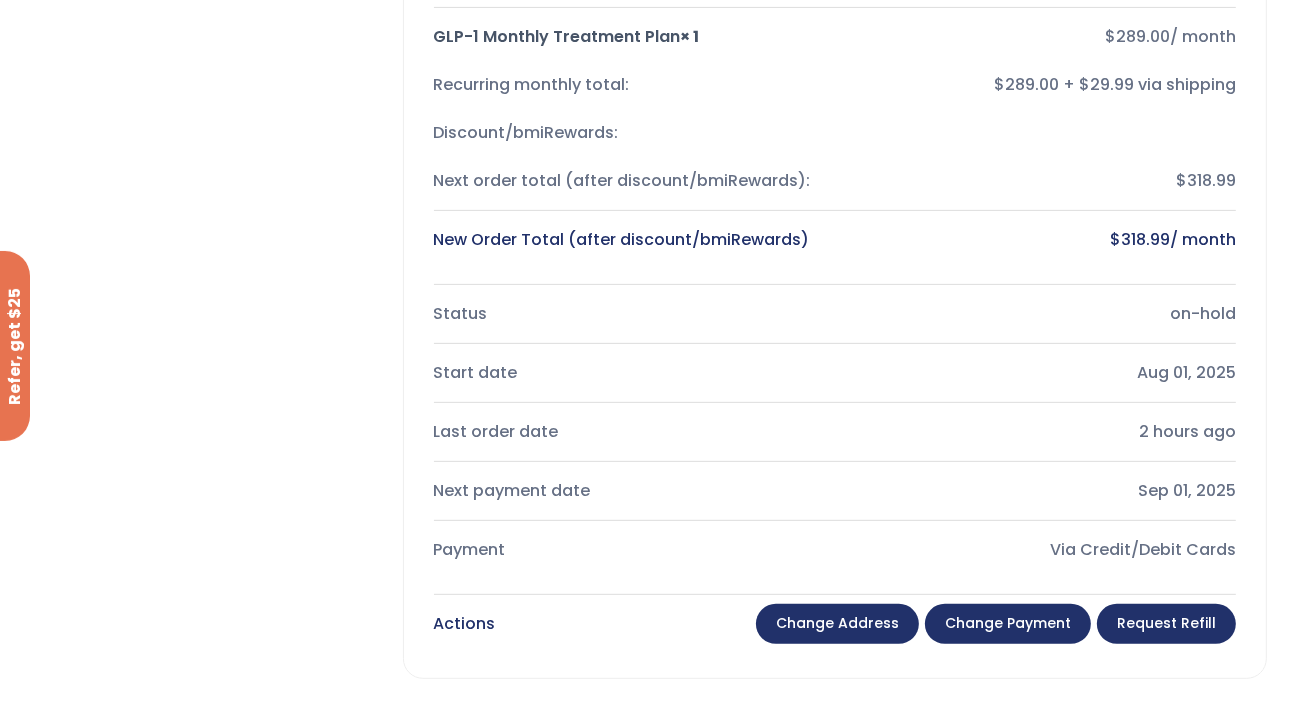 scroll, scrollTop: 600, scrollLeft: 0, axis: vertical 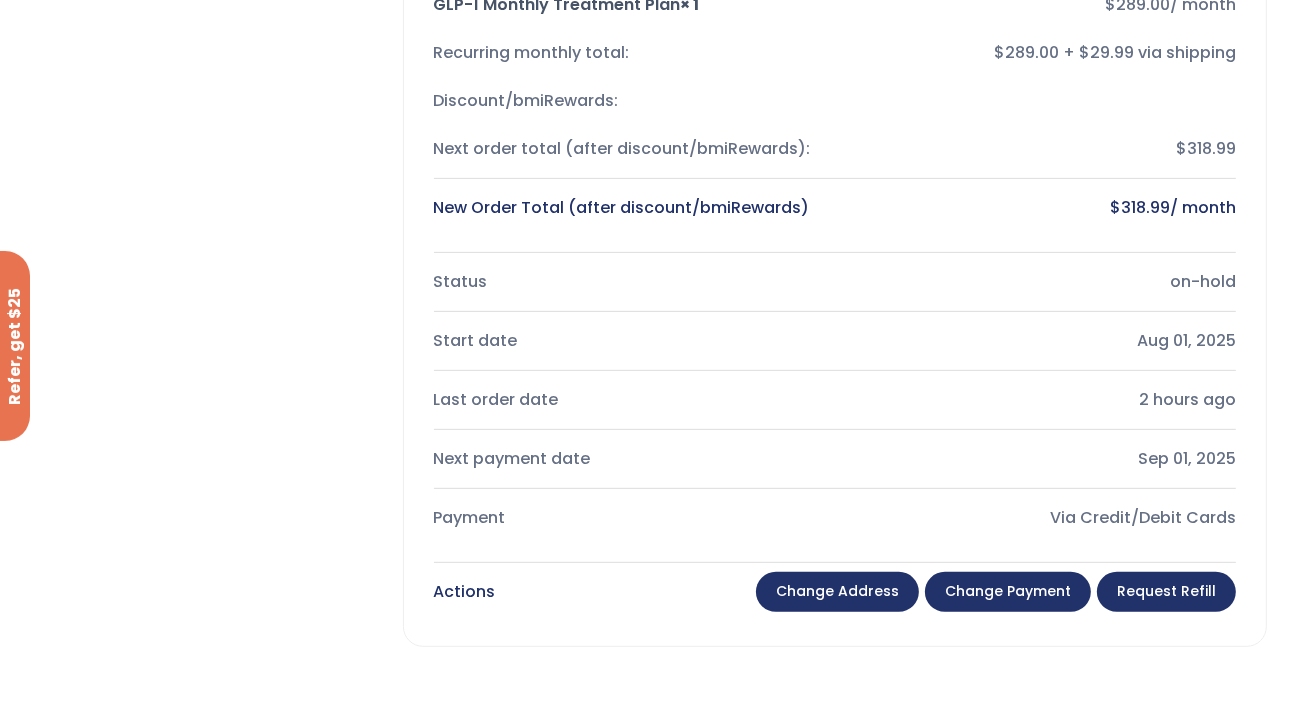 click on "Change Payment" at bounding box center [1008, 592] 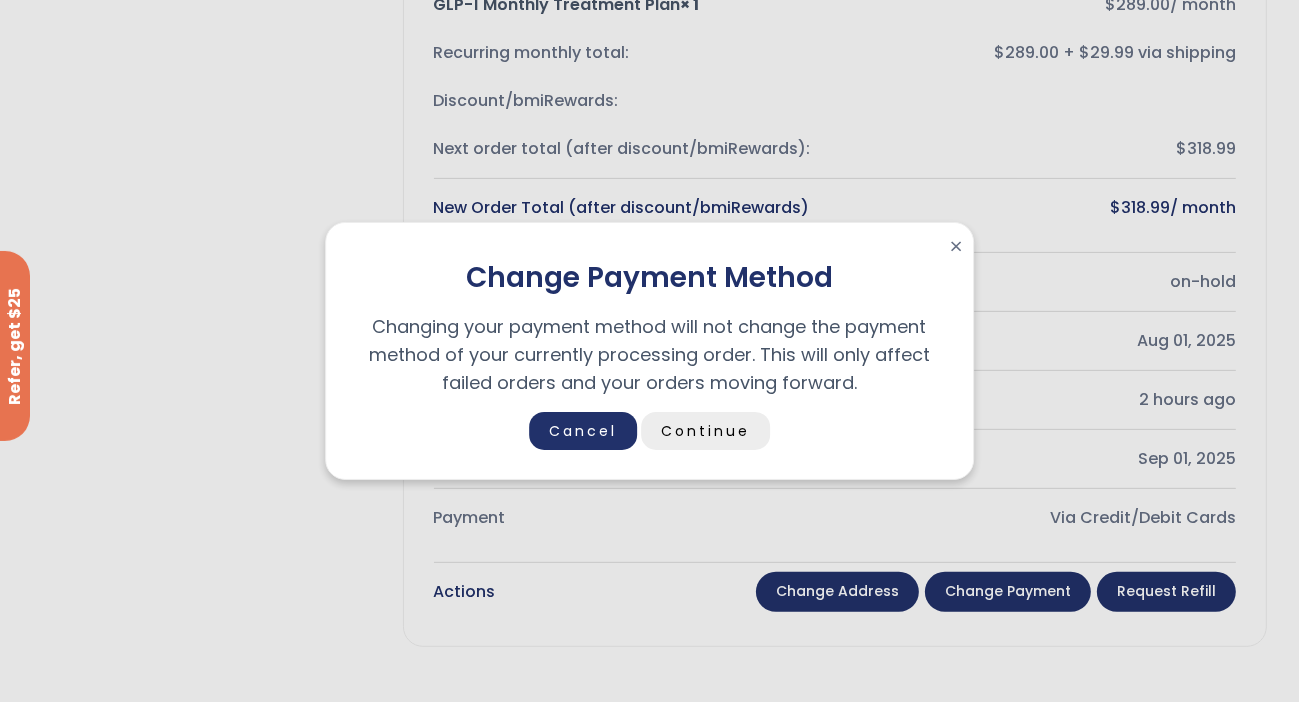 click on "Continue" at bounding box center (705, 431) 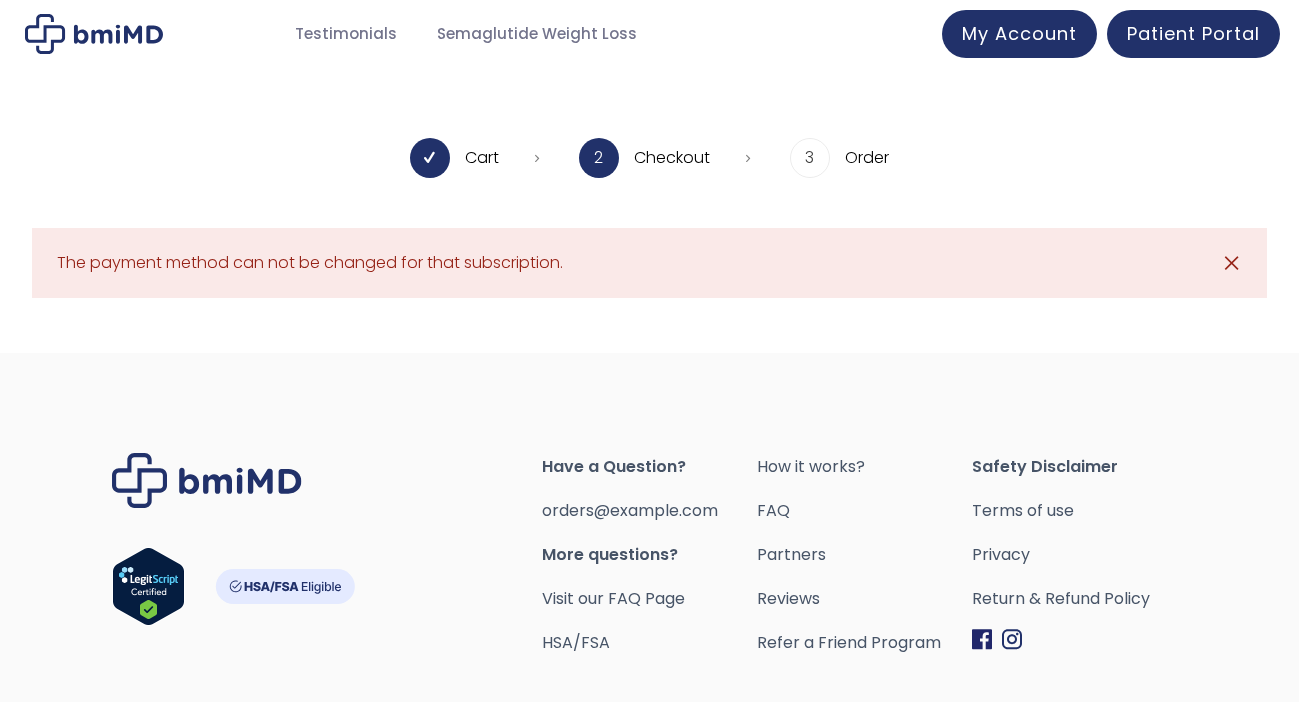 scroll, scrollTop: 0, scrollLeft: 0, axis: both 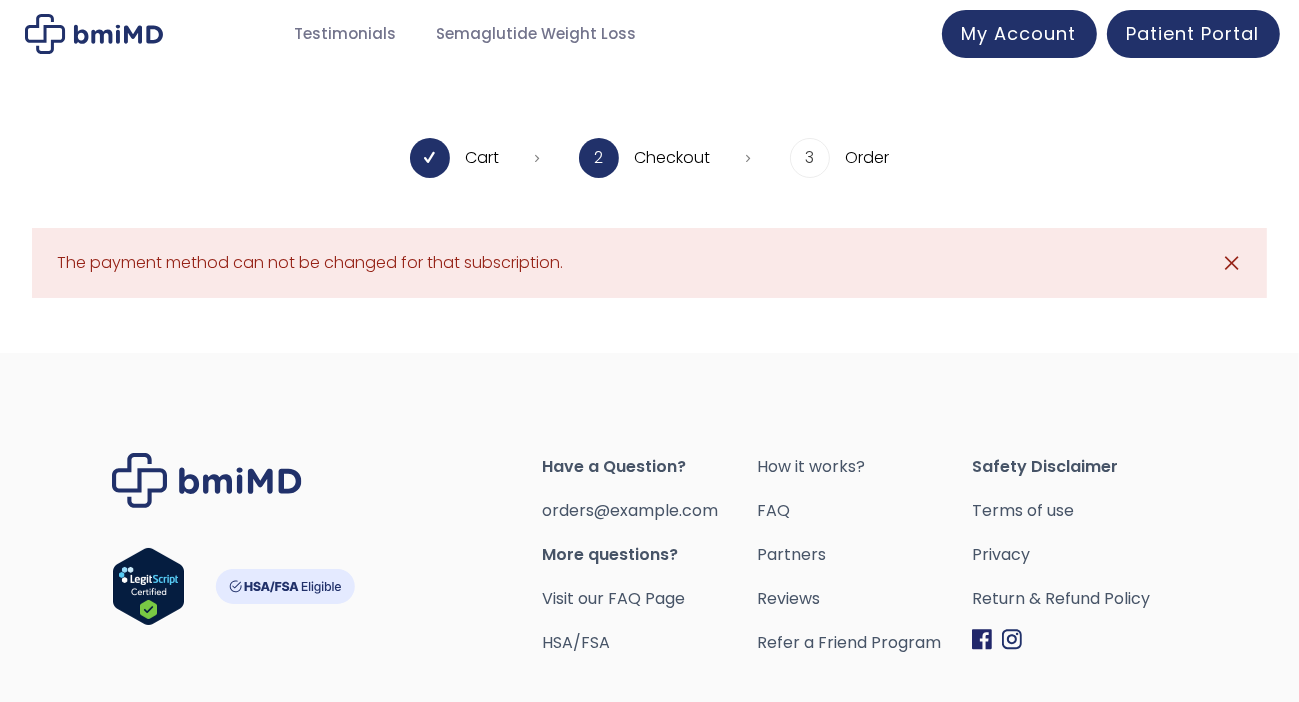 click on "2  Checkout" at bounding box center [664, 158] 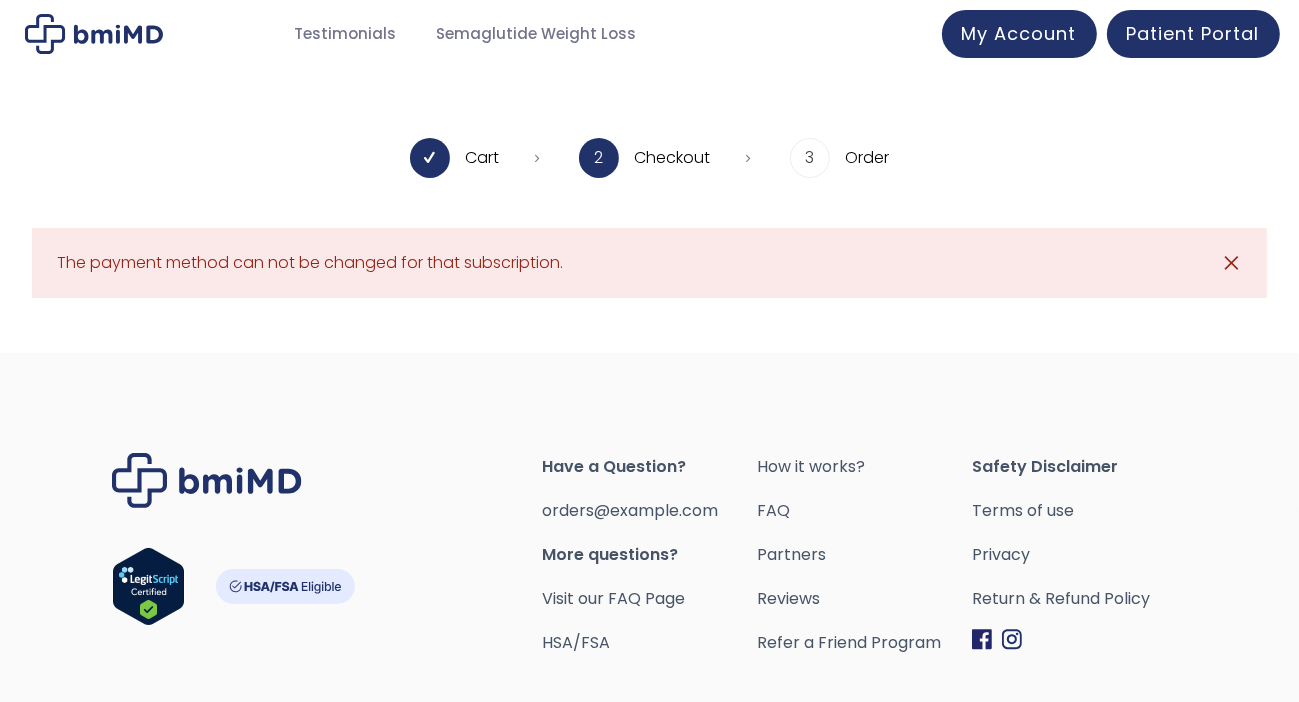 click on "✕" at bounding box center [1231, 263] 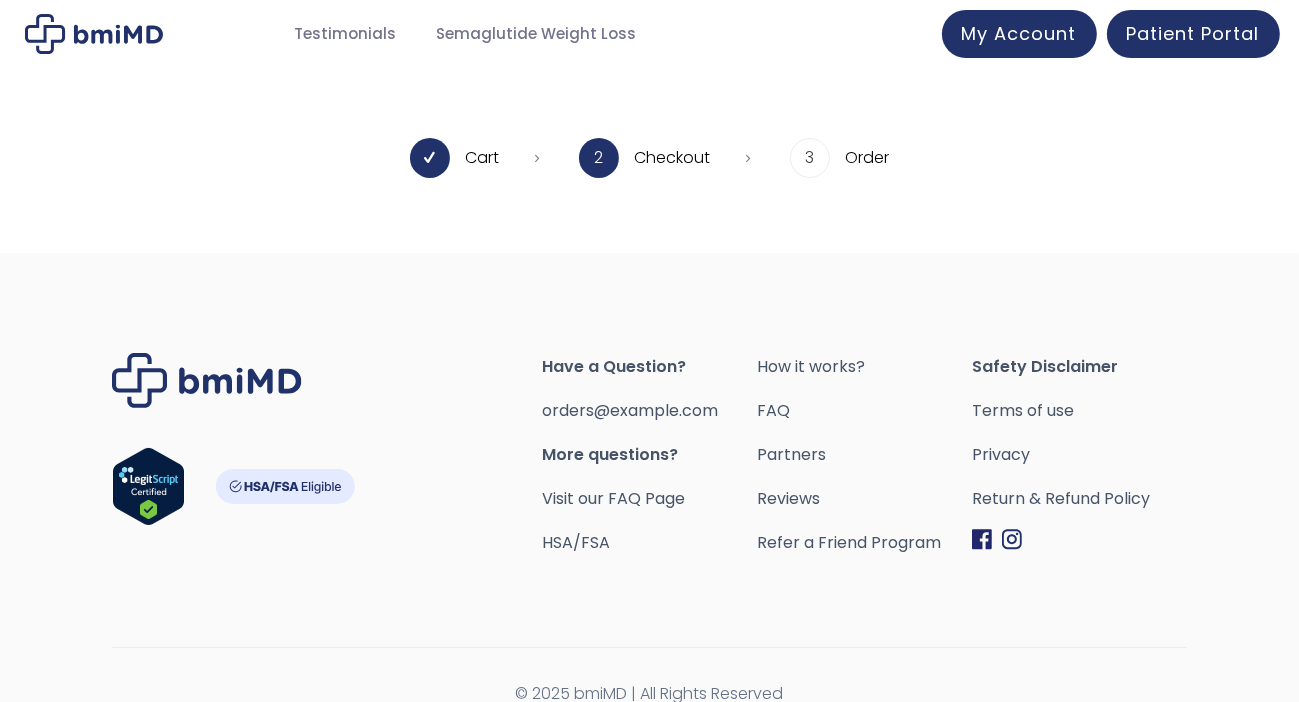click on "2  Checkout" at bounding box center (664, 158) 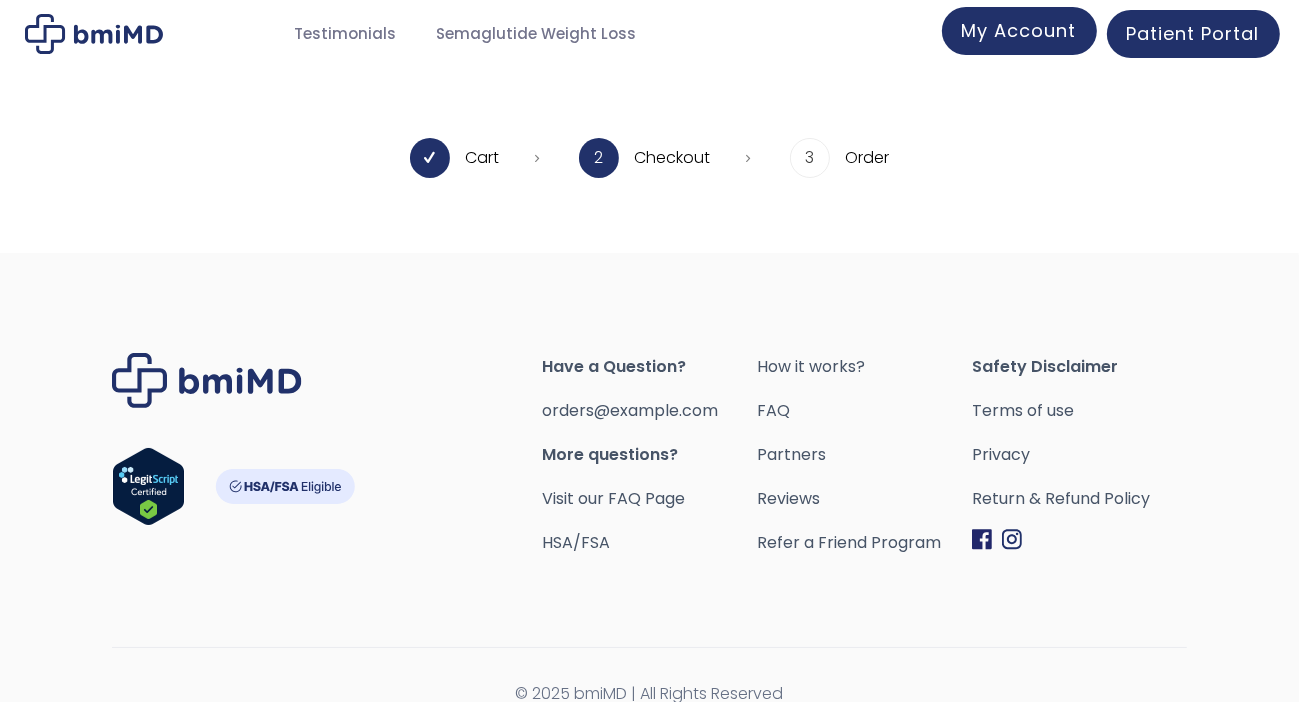 click on "My Account" at bounding box center (1019, 30) 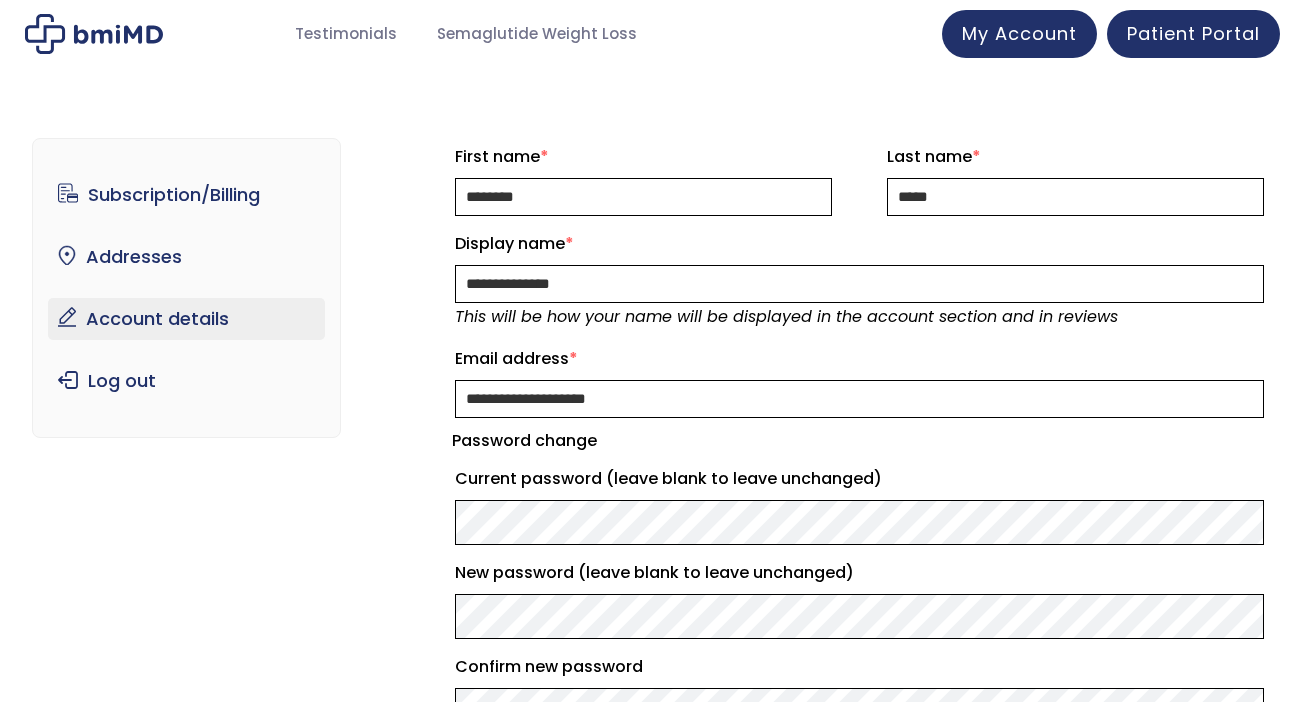scroll, scrollTop: 0, scrollLeft: 0, axis: both 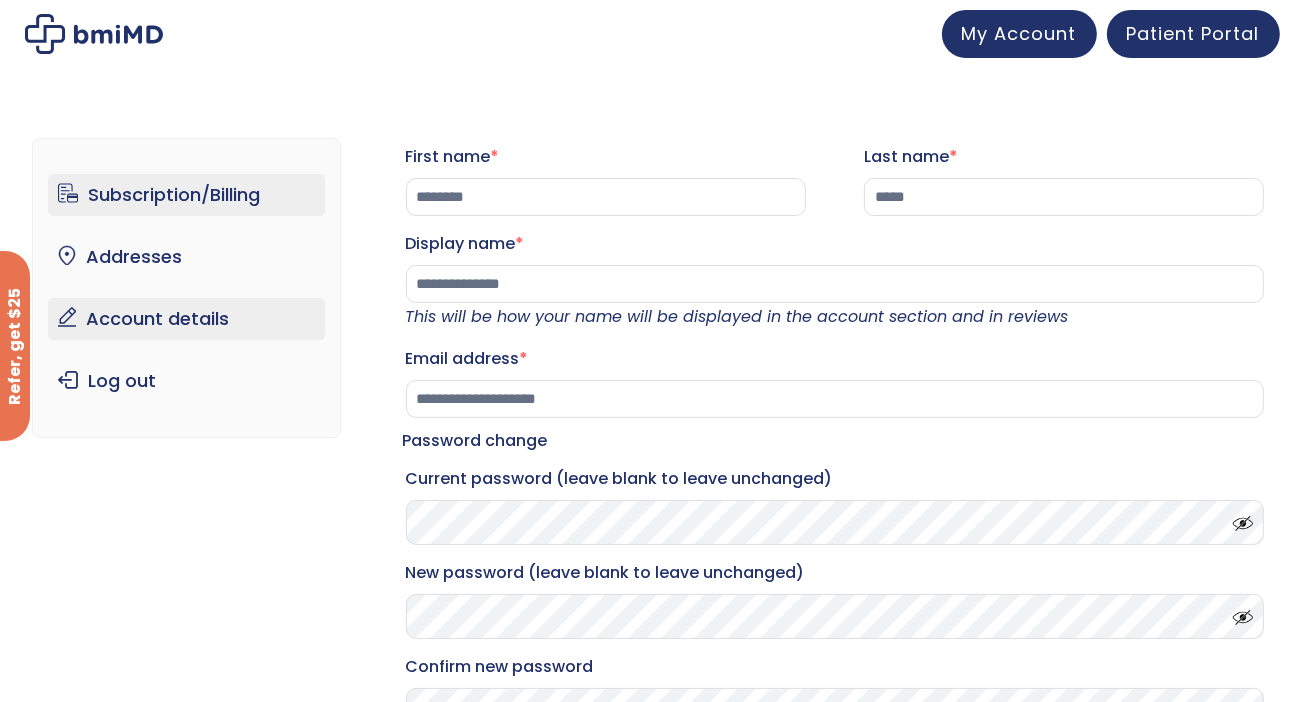 click on "Subscription/Billing" at bounding box center [186, 195] 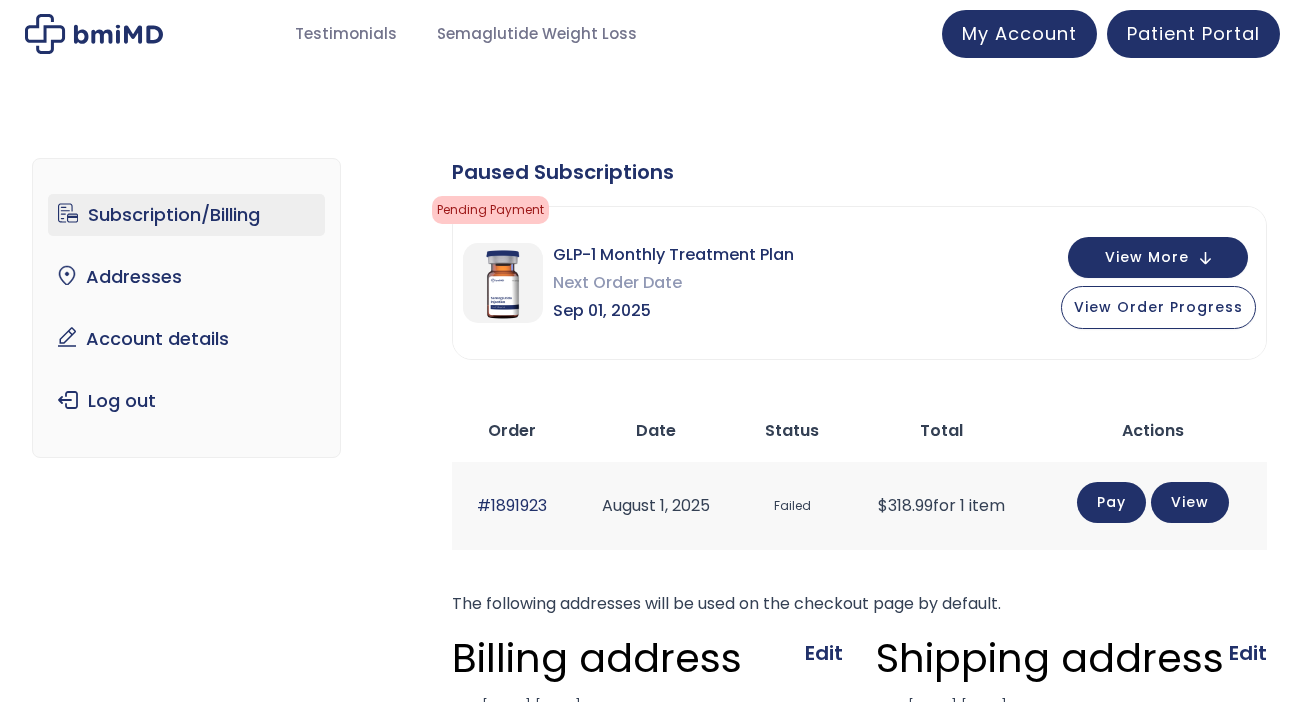 scroll, scrollTop: 0, scrollLeft: 0, axis: both 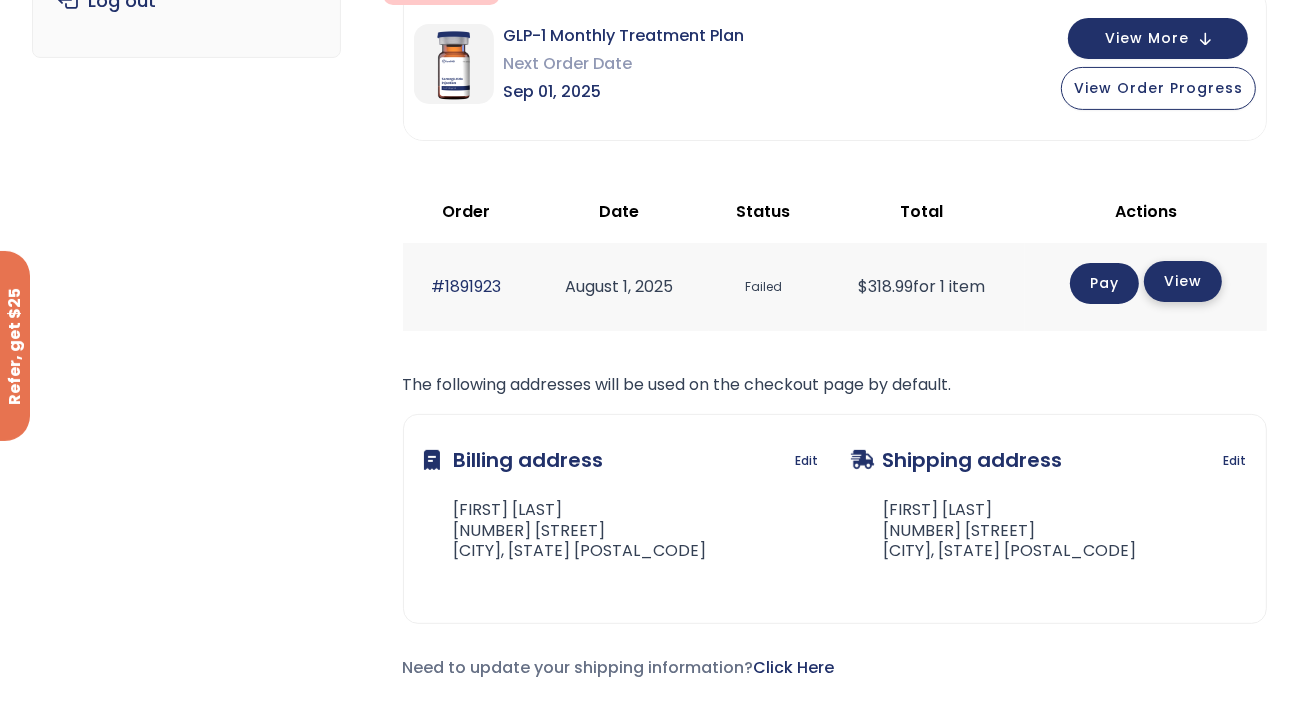 click on "View" 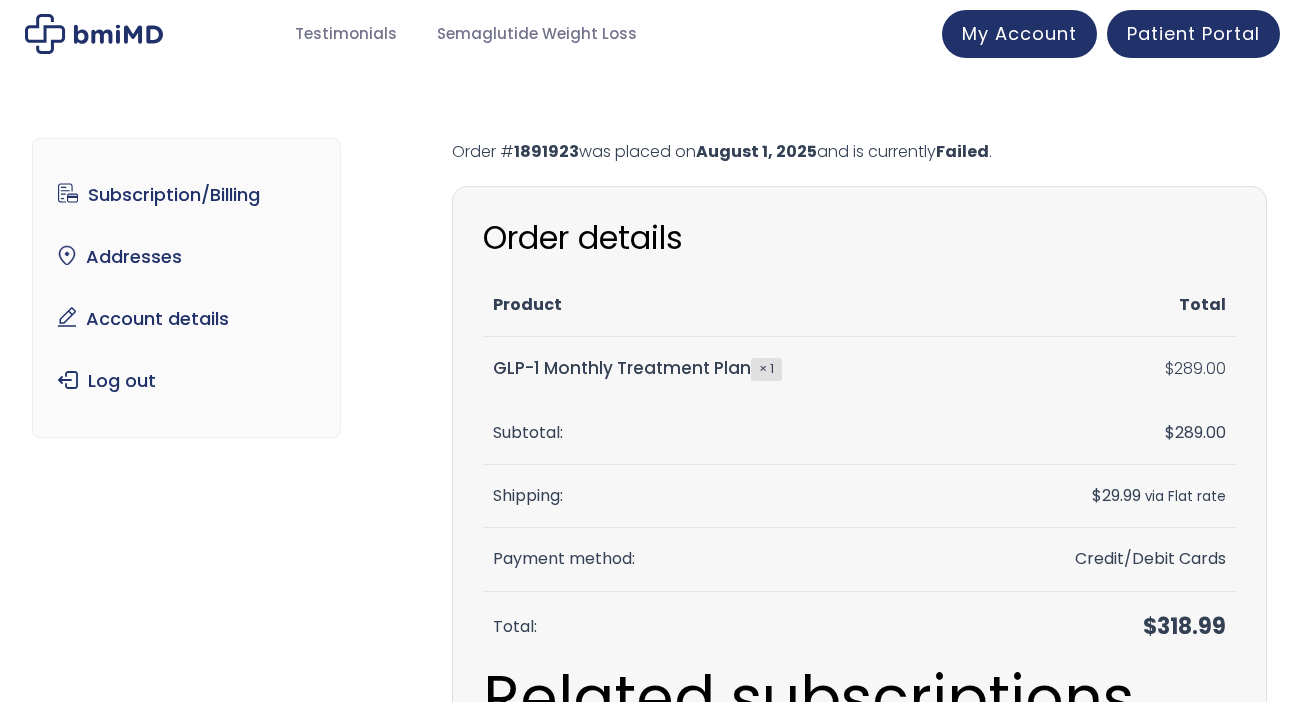scroll, scrollTop: 0, scrollLeft: 0, axis: both 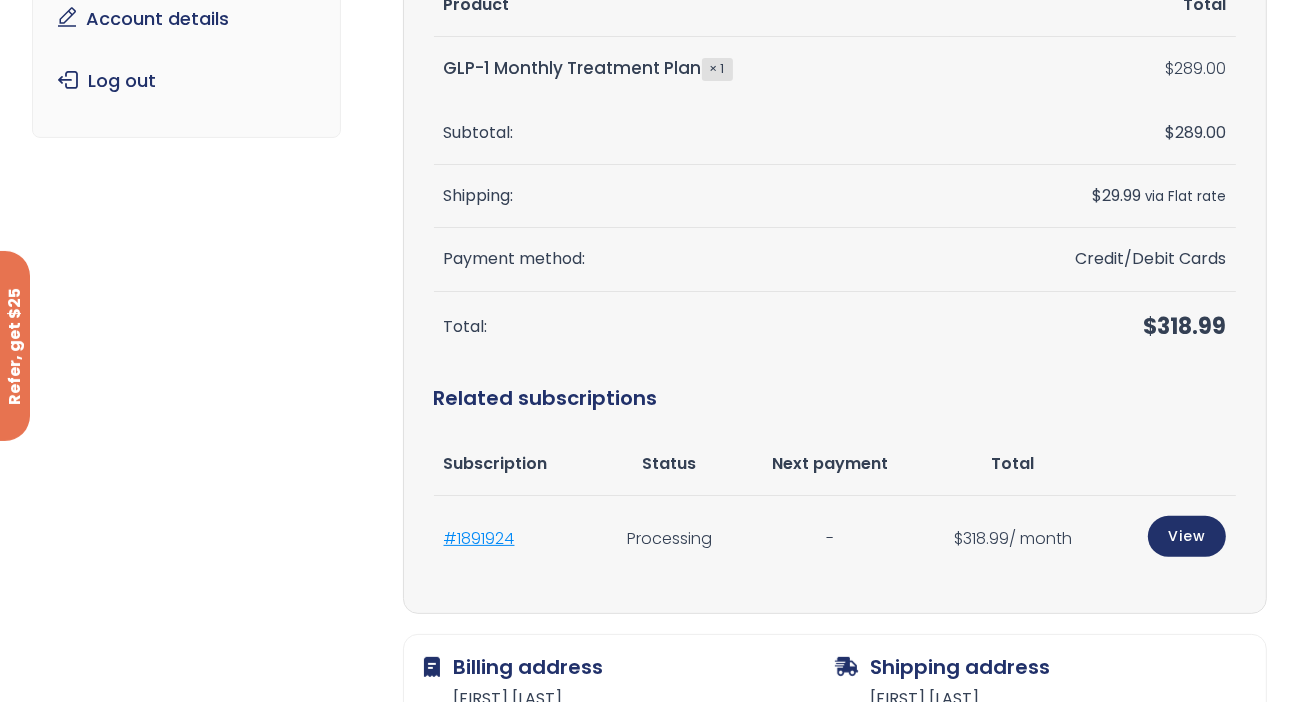 click on "#1891924" at bounding box center (479, 538) 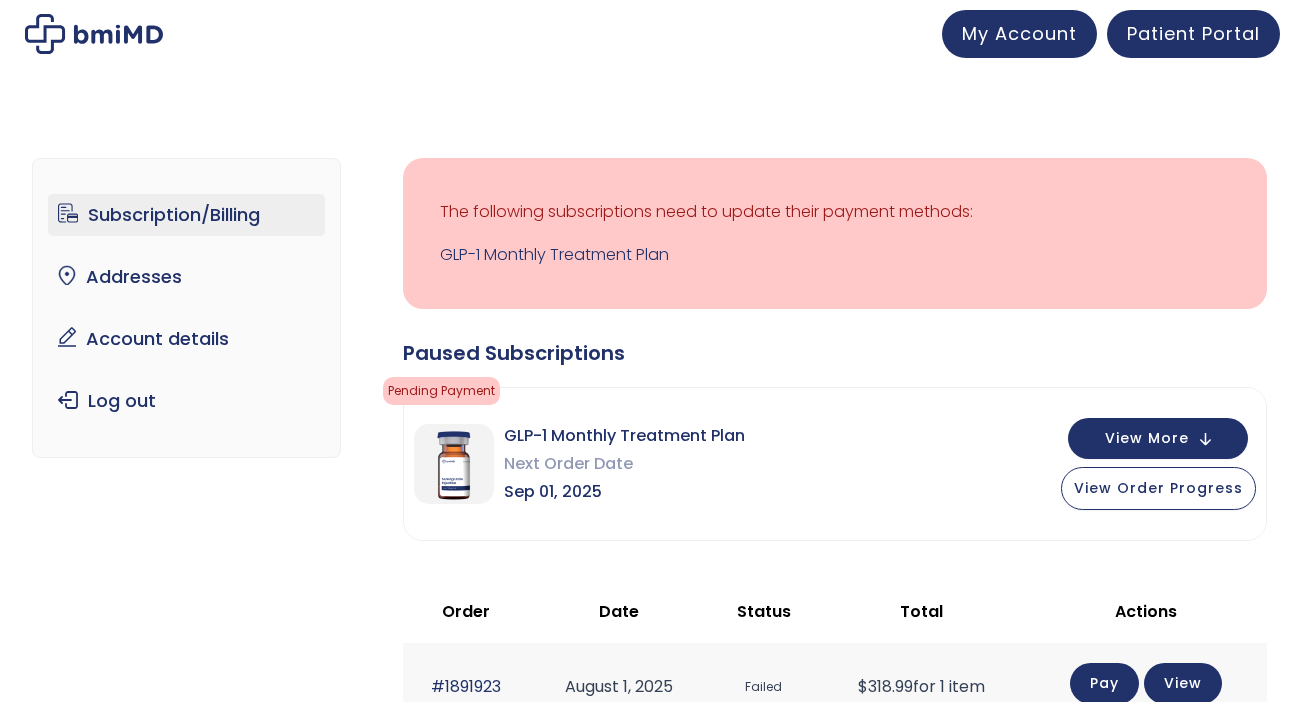 scroll, scrollTop: 0, scrollLeft: 0, axis: both 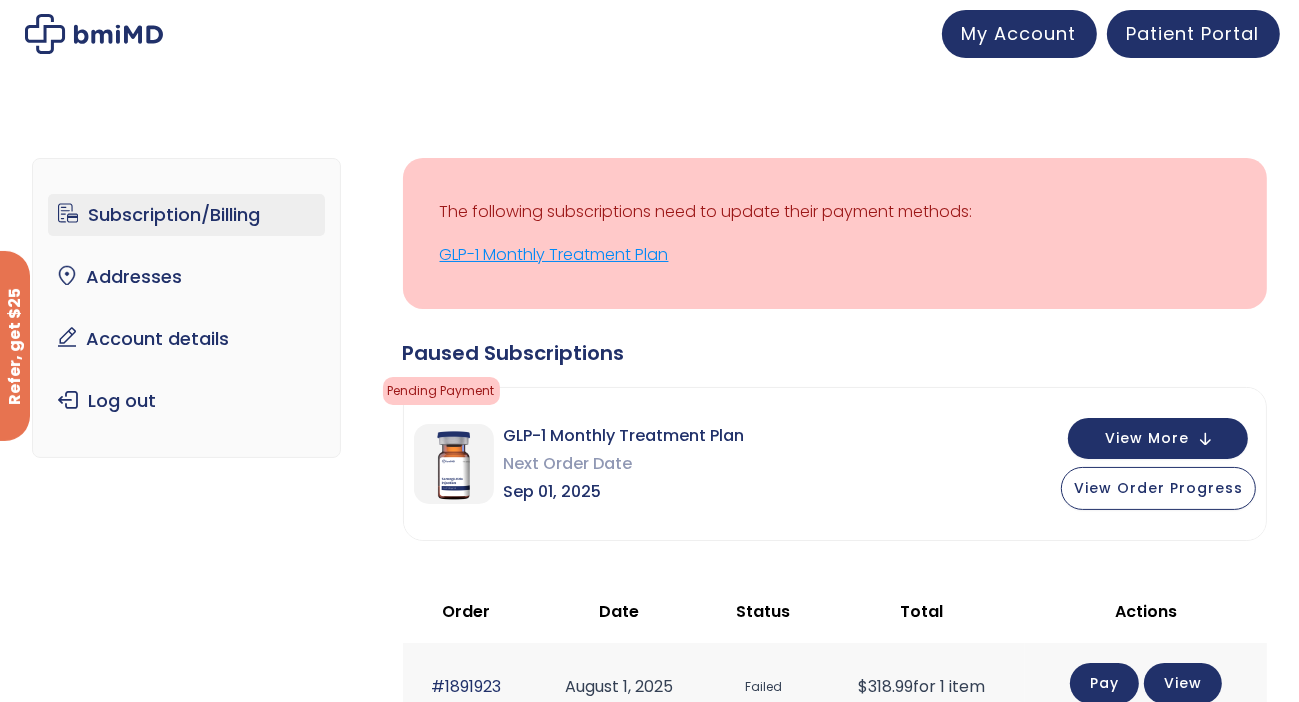 click on "GLP-1 Monthly Treatment Plan" at bounding box center [835, 255] 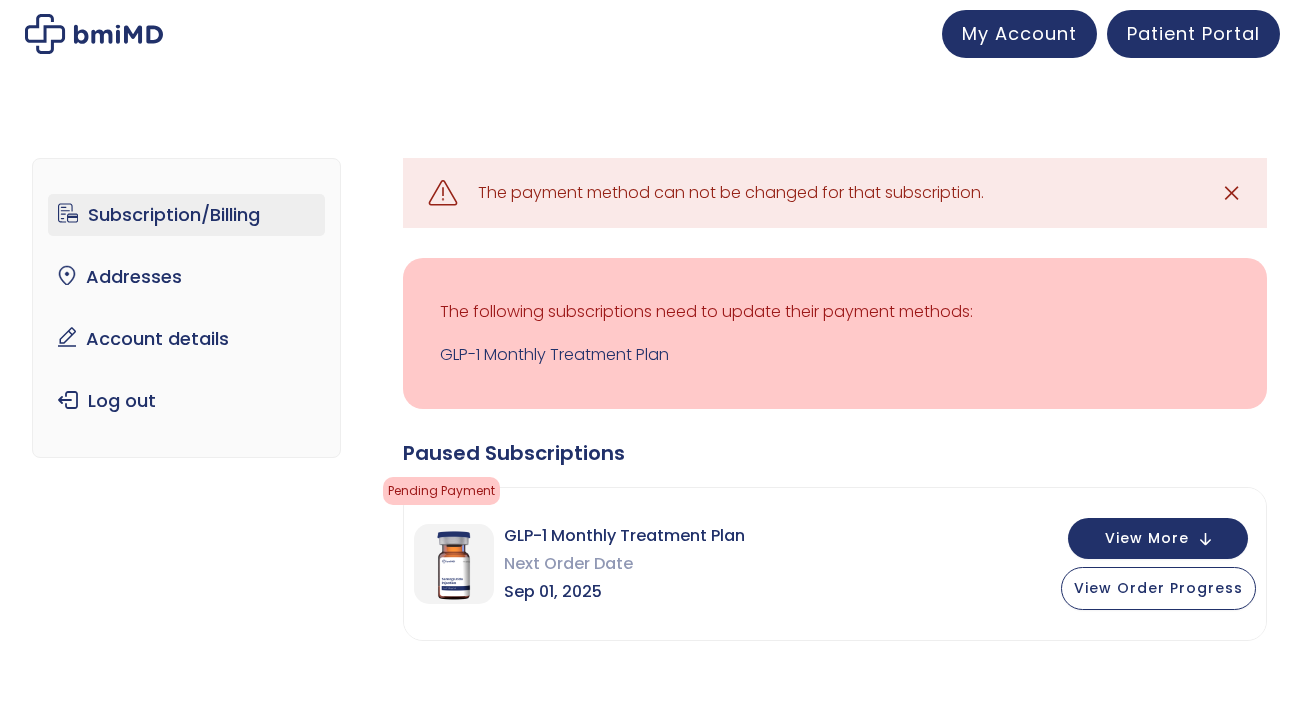 scroll, scrollTop: 0, scrollLeft: 0, axis: both 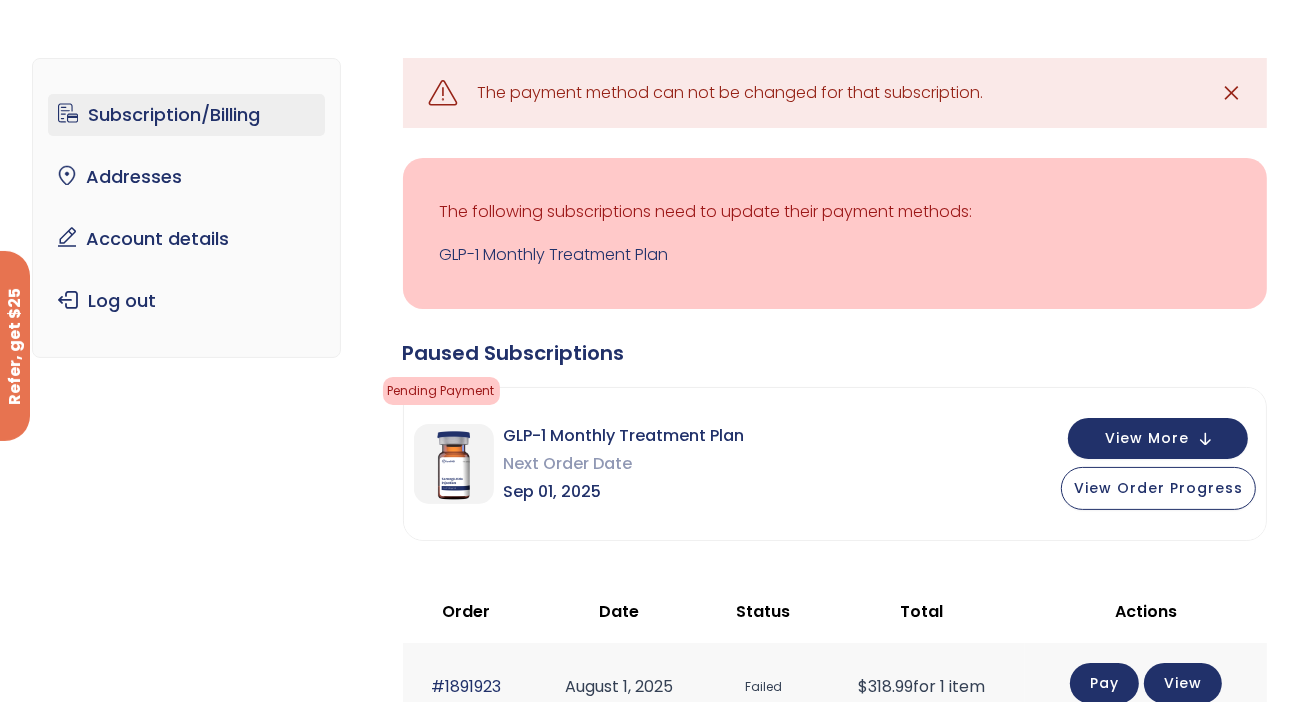 click on "✕" at bounding box center (1232, 93) 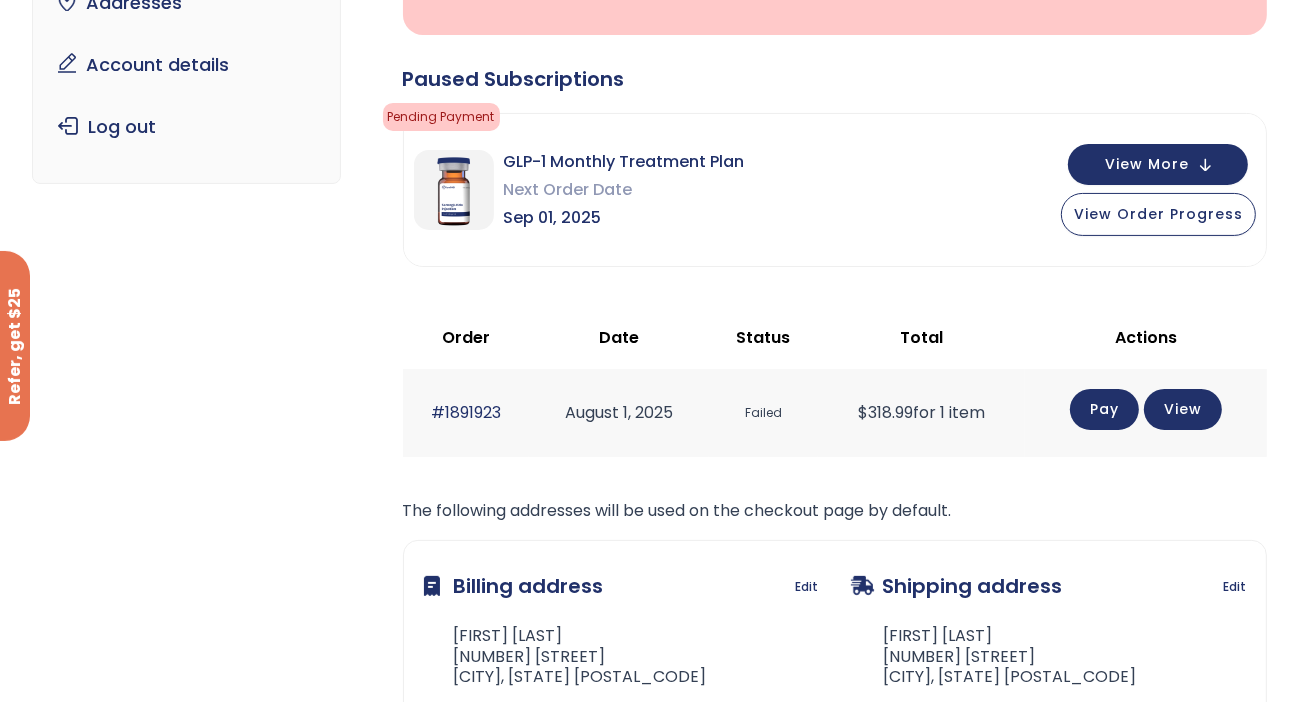 scroll, scrollTop: 300, scrollLeft: 0, axis: vertical 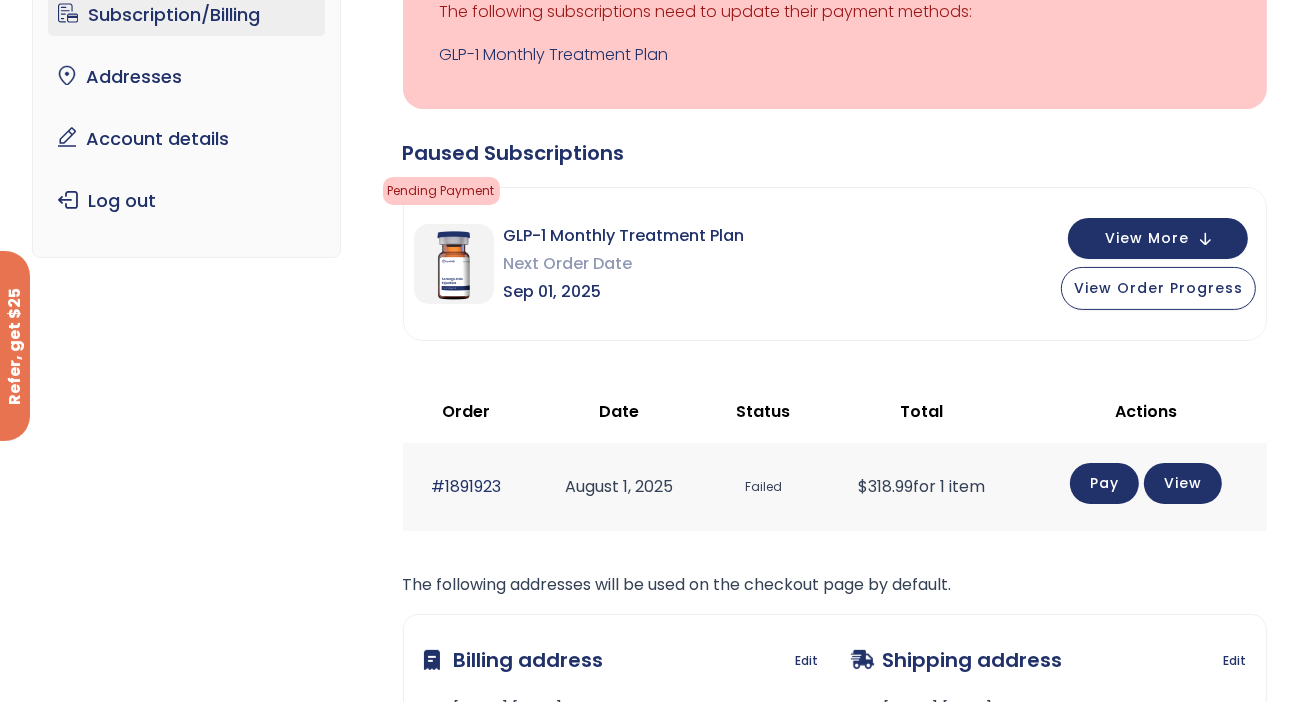 click on "Pay" 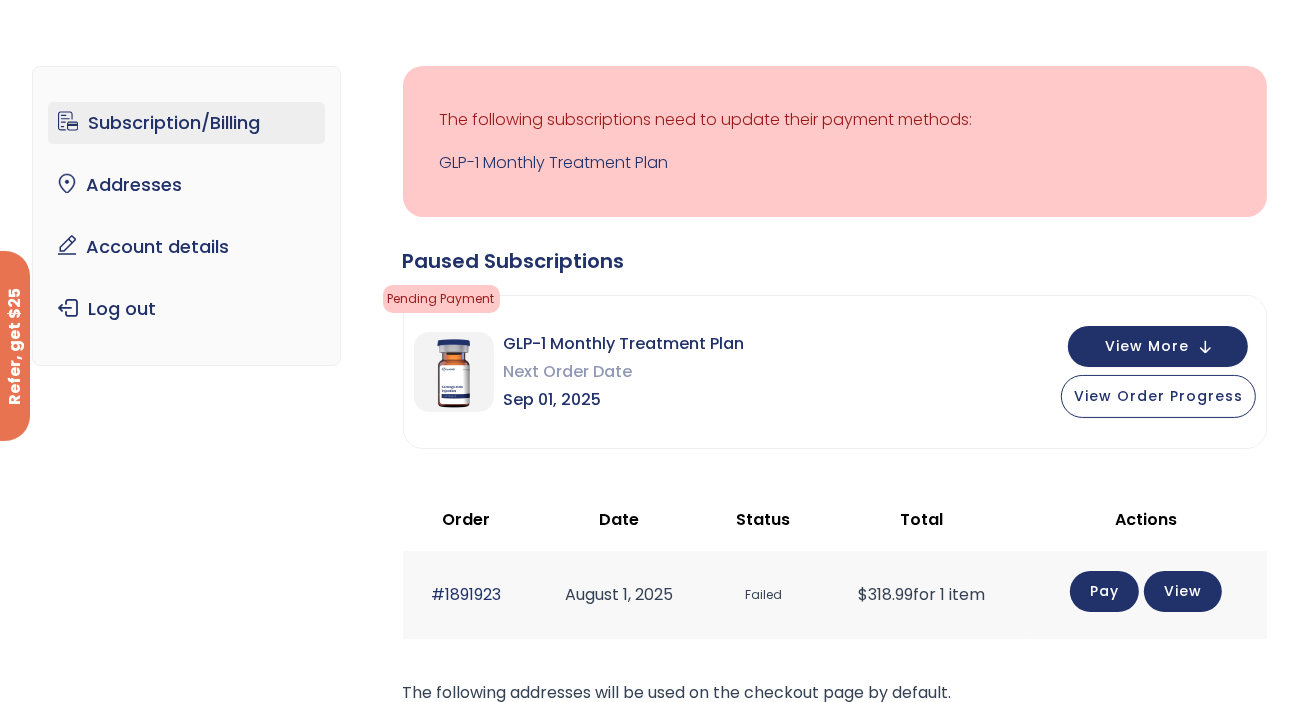 scroll, scrollTop: 0, scrollLeft: 0, axis: both 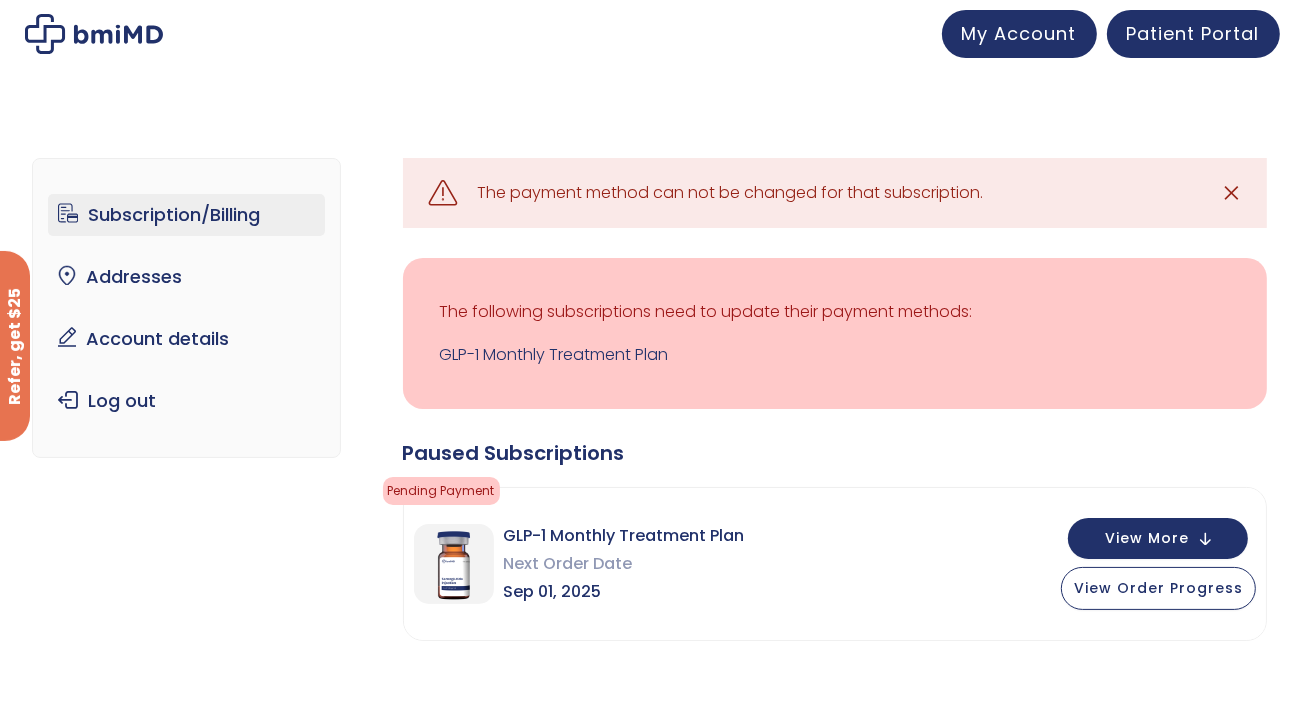 click on "✕" at bounding box center [1231, 193] 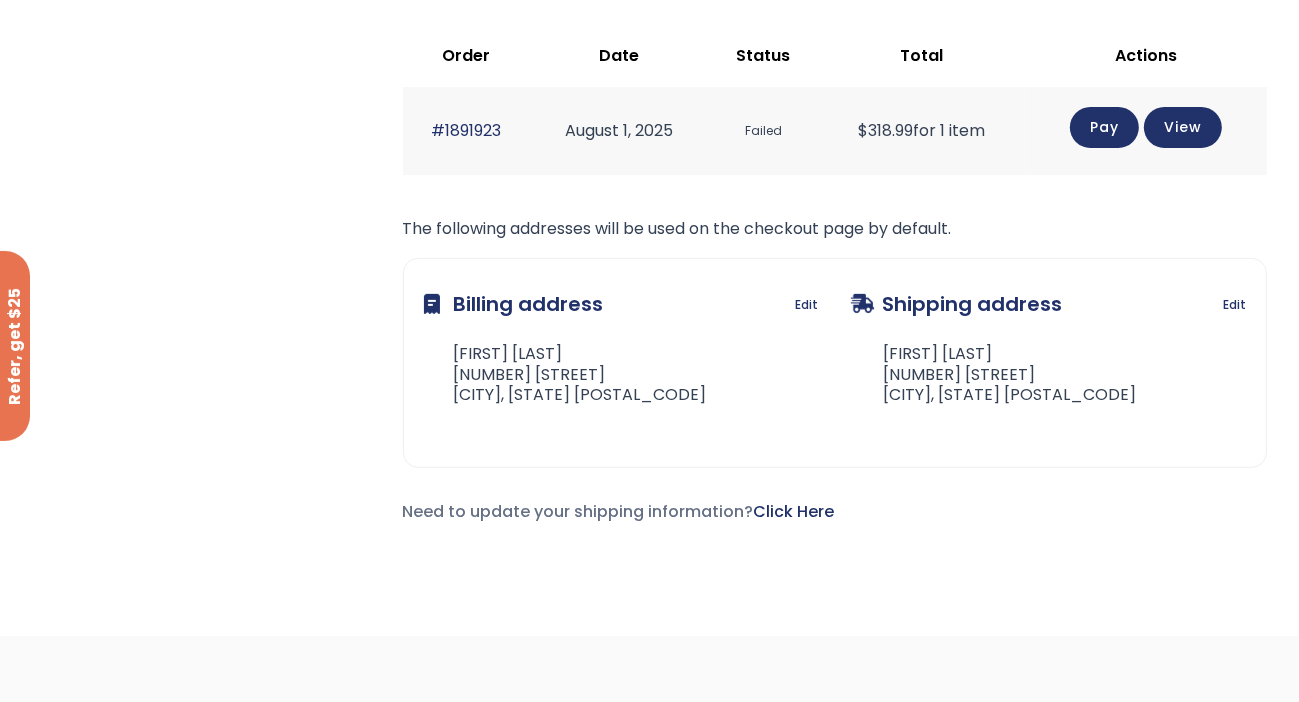 scroll, scrollTop: 300, scrollLeft: 0, axis: vertical 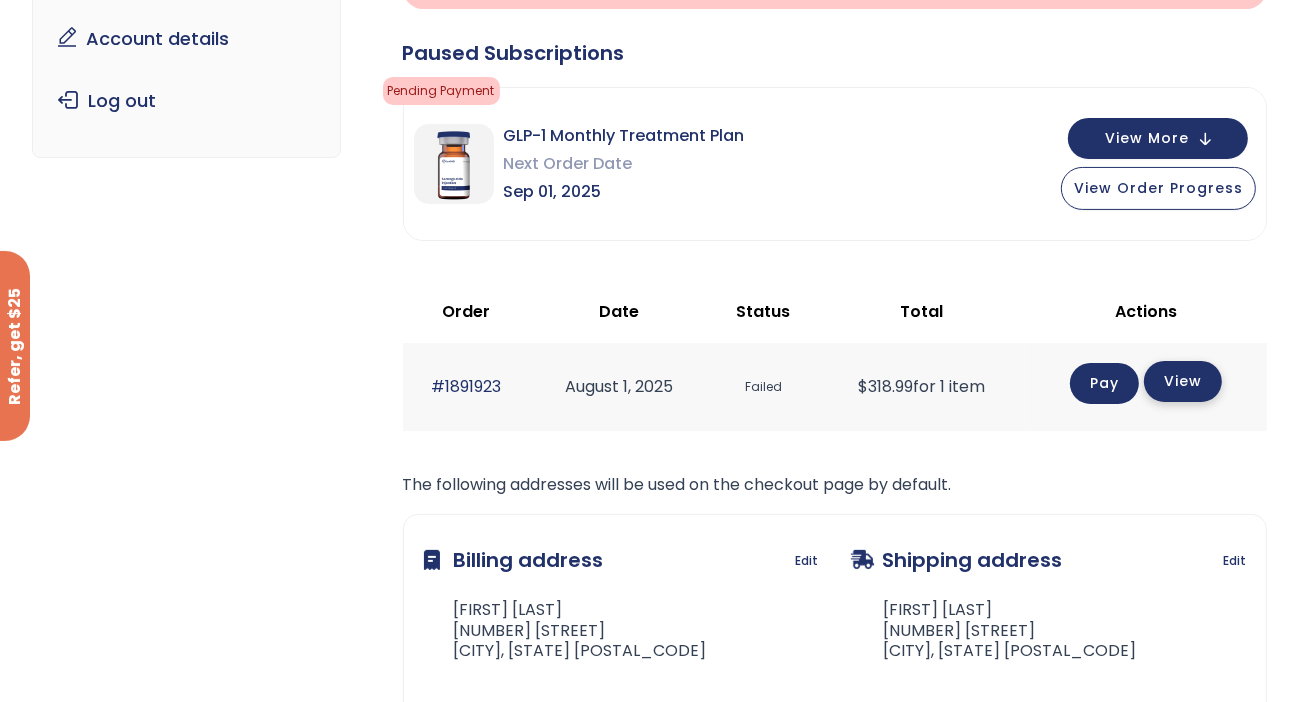click on "View" 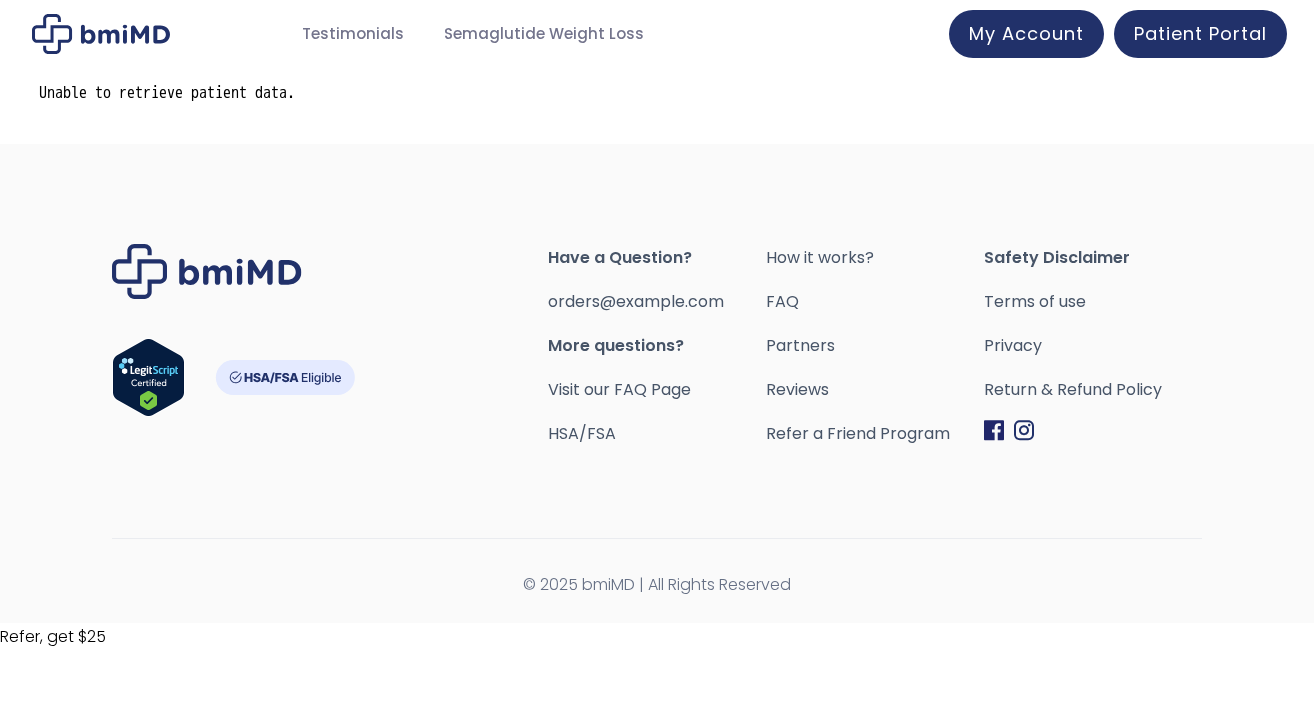 scroll, scrollTop: 0, scrollLeft: 0, axis: both 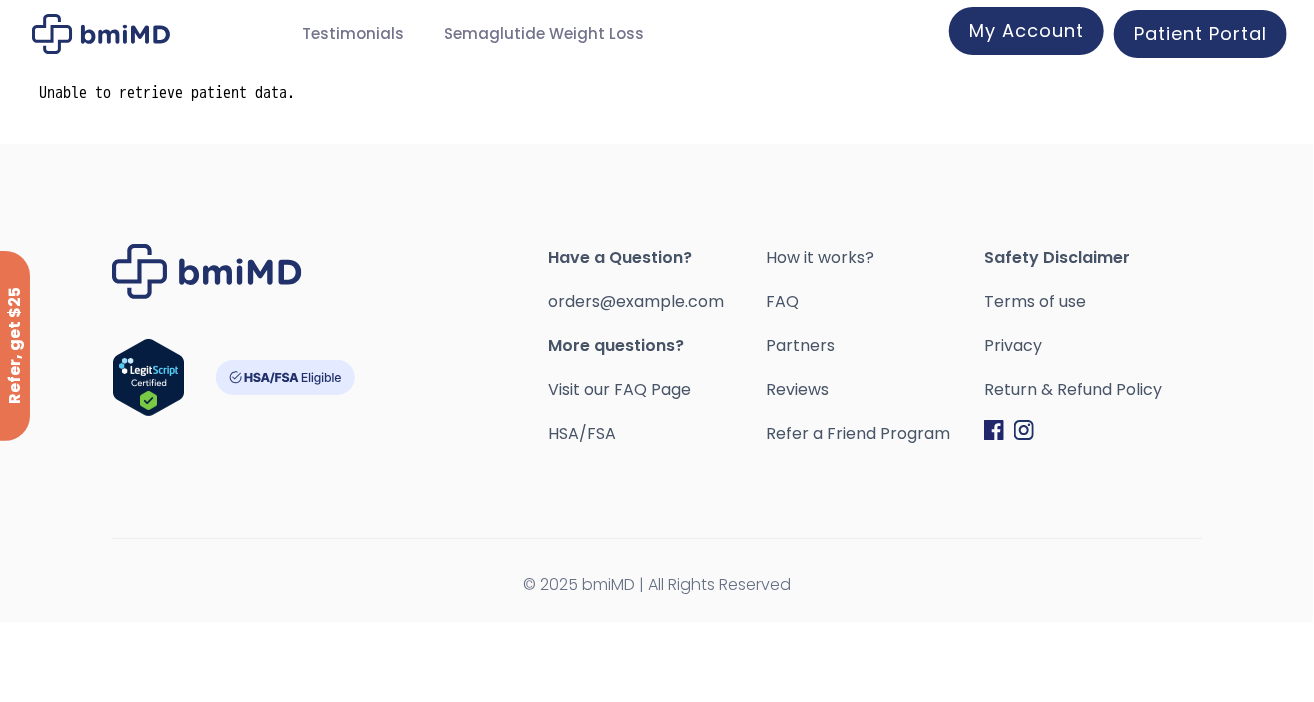 click on "My Account" at bounding box center [1026, 31] 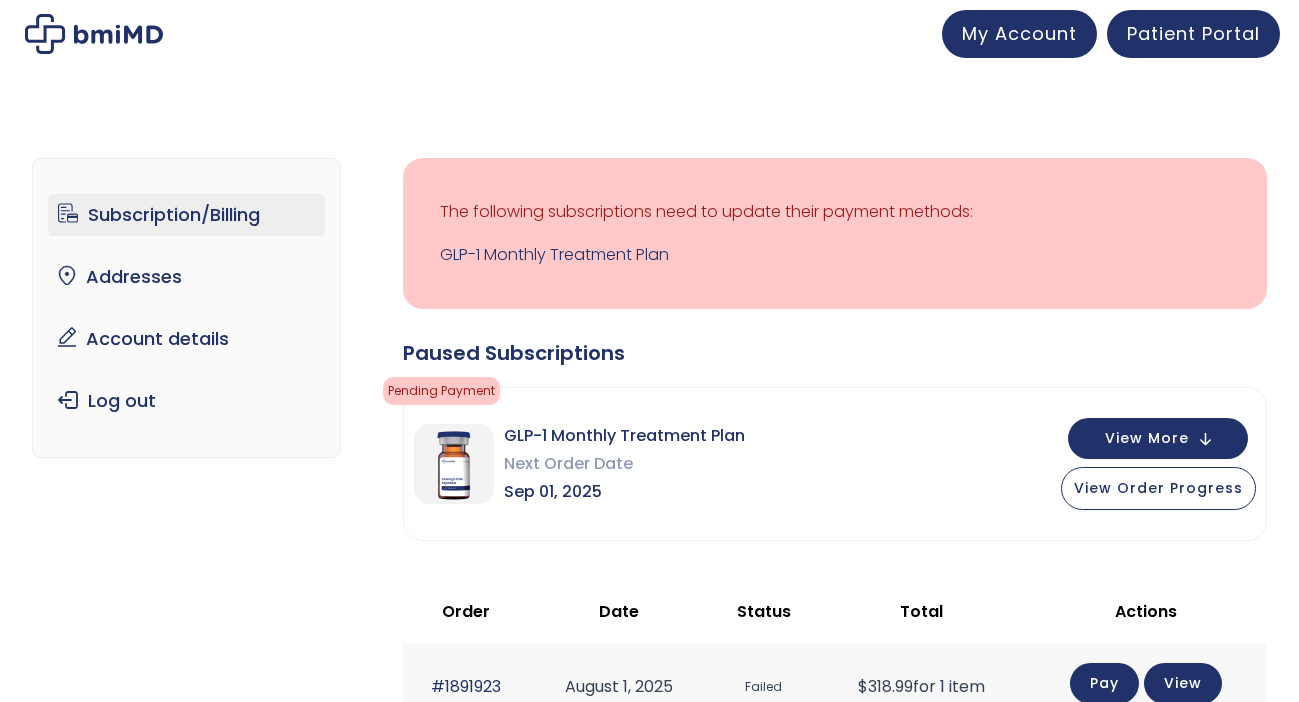 scroll, scrollTop: 0, scrollLeft: 0, axis: both 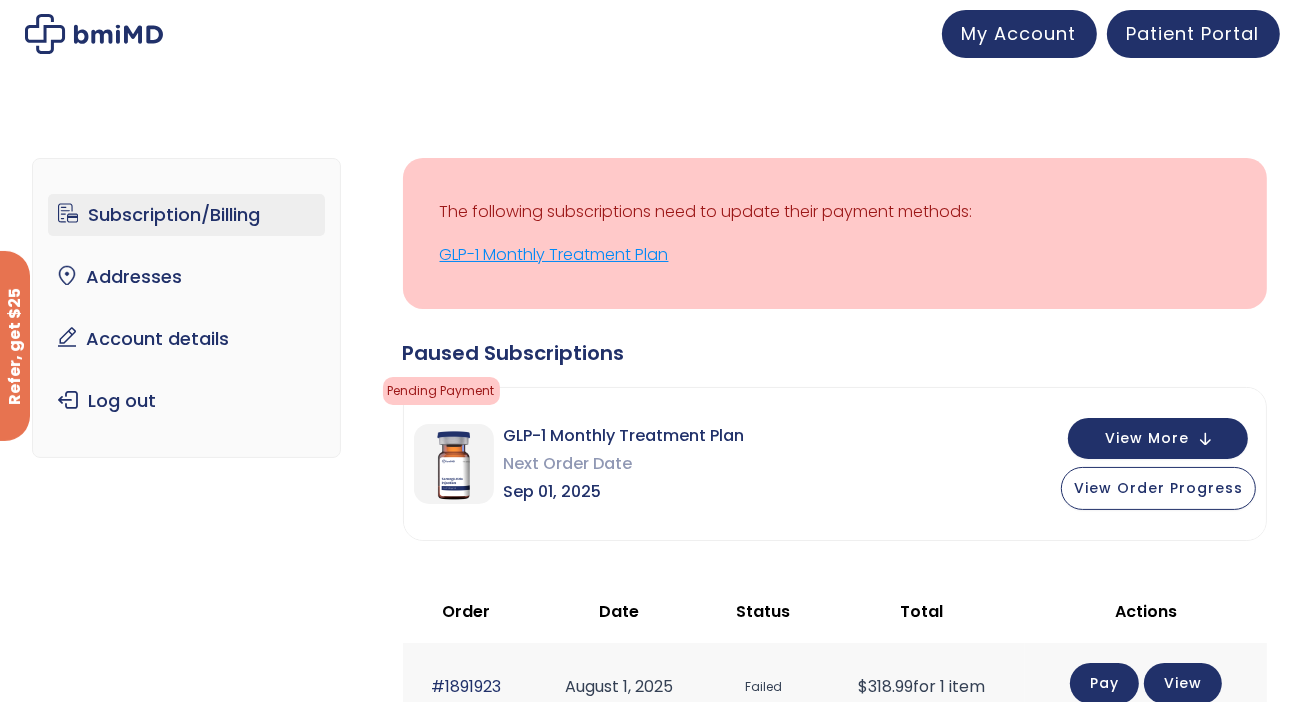 click on "GLP-1 Monthly Treatment Plan" at bounding box center (835, 255) 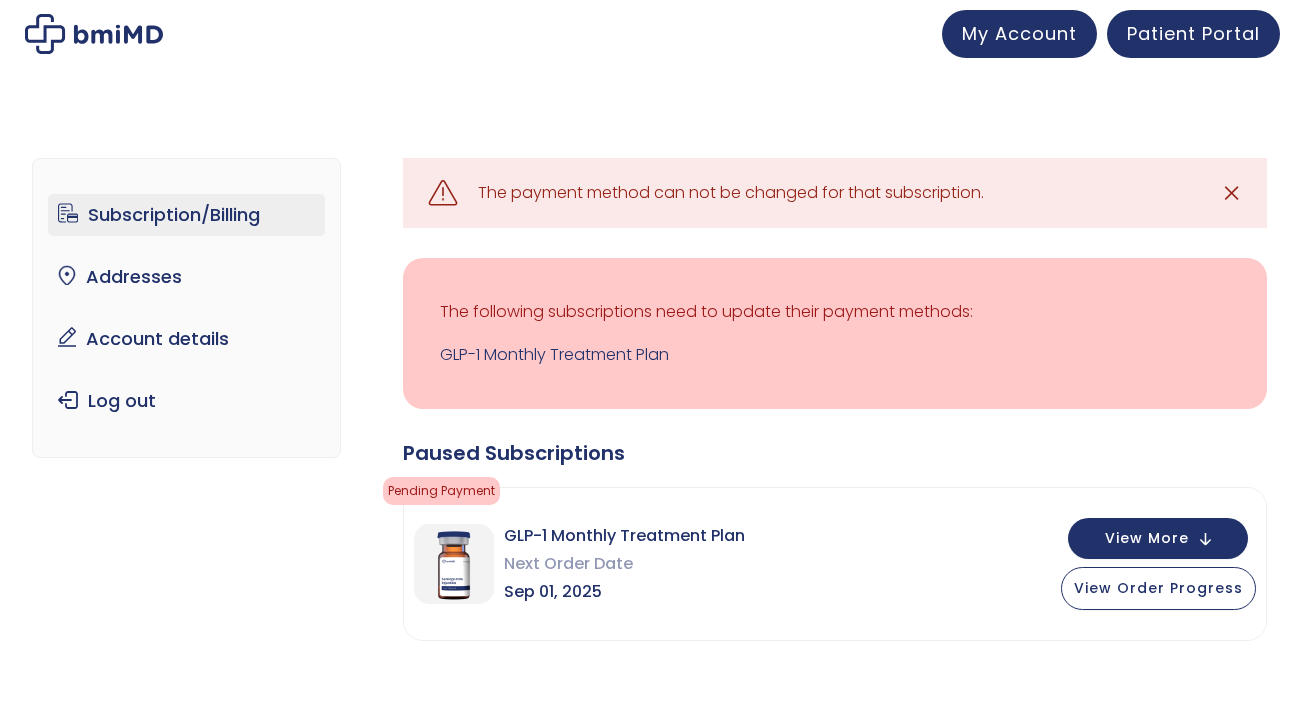 scroll, scrollTop: 0, scrollLeft: 0, axis: both 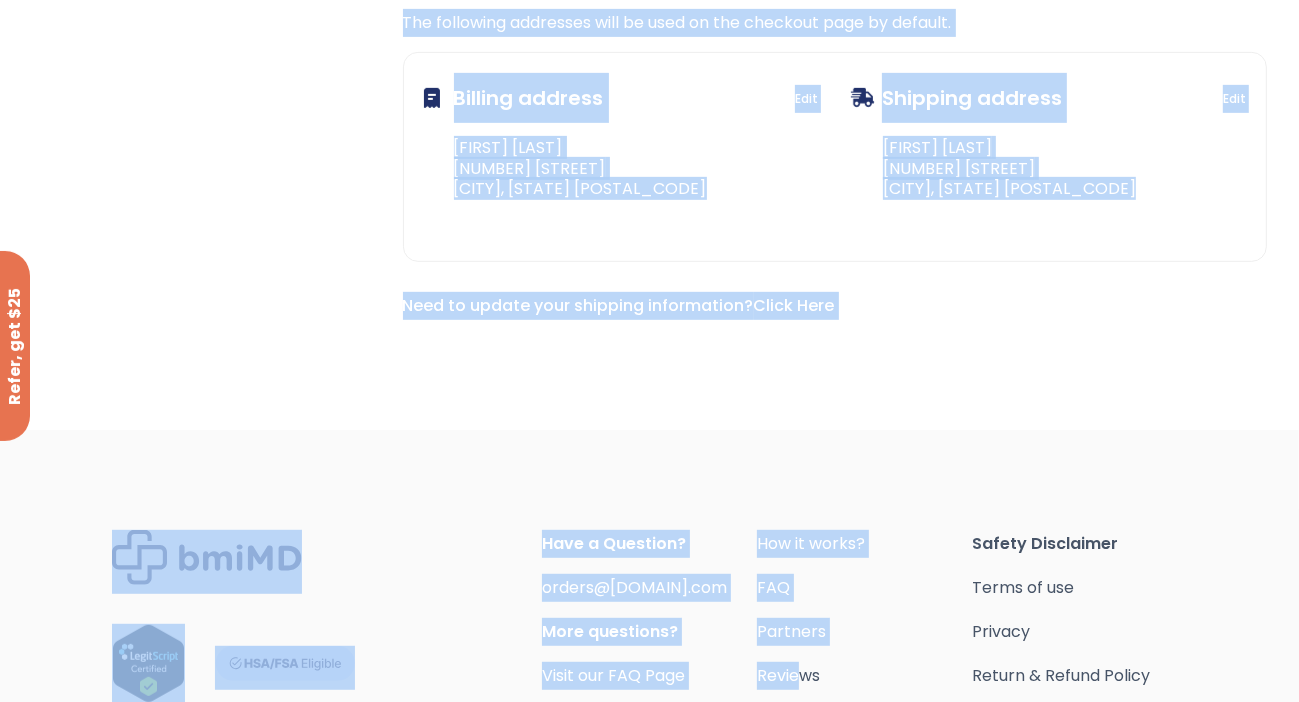 drag, startPoint x: 367, startPoint y: 134, endPoint x: 807, endPoint y: 695, distance: 712.9663 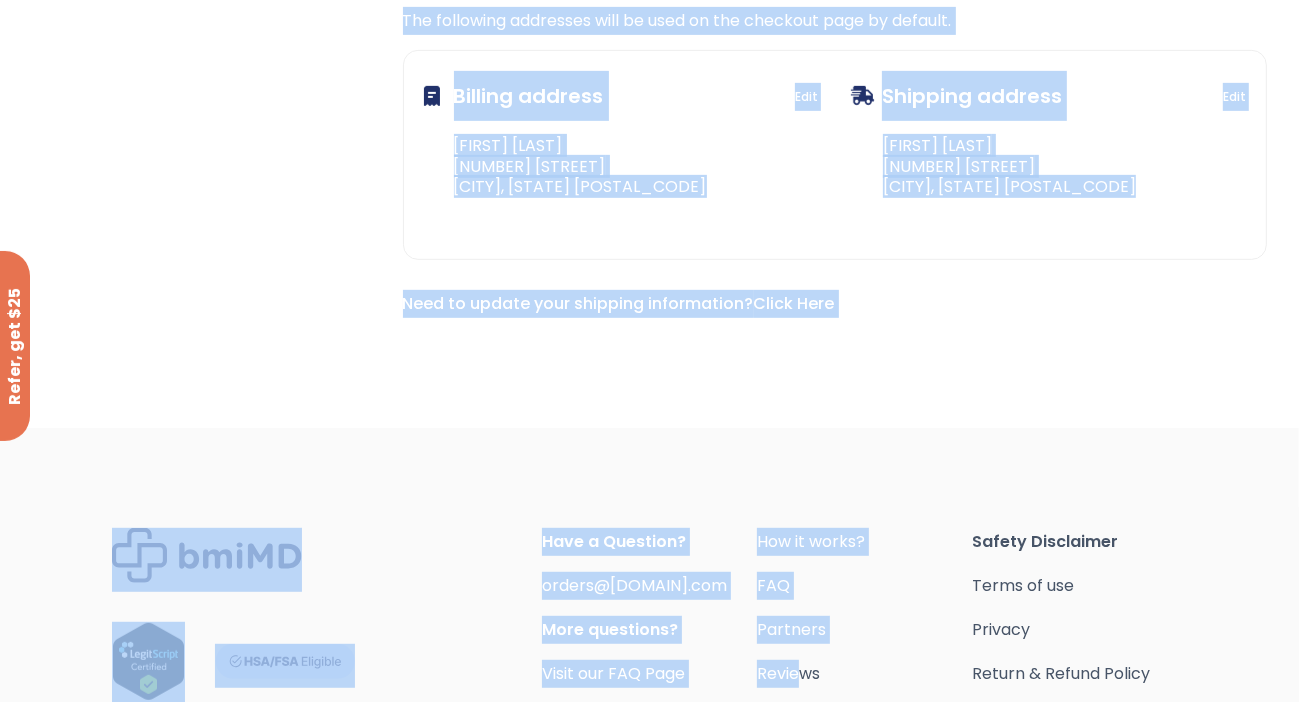 click on "JOIN 50k+ MEMBERS IN REACHING THEIR WEIGHT LOSS GOALS .path{fill:none;stroke:#333;stroke-miterlimit:10;stroke-width:1.5px;}
My Account
Testimonials
Semaglutide Weight Loss
My Account
Patient Portal
✕ My Account
Testimonials
Semaglutide Weight Loss
My account Home   My account
Subscription/Billing
bmiRewards
Addresses
Account details
Submit a Review
Log out
Subscription/Billing
Action Needed
Fill out the form
Start Onboarding ?
×
The following subscriptions need to update their payment methods:
GLP-1 Monthly Treatment Plan
Paused Subscriptions
Pending Payment" at bounding box center (649, 71) 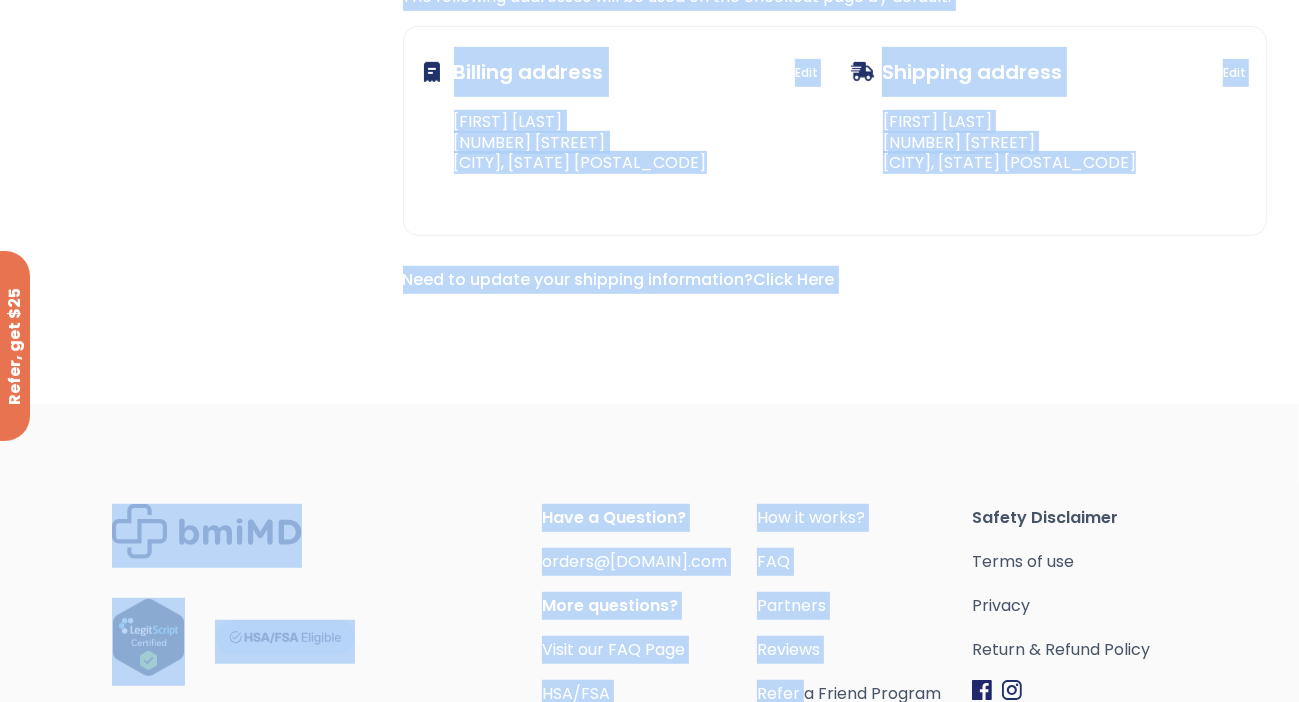 drag, startPoint x: 810, startPoint y: 669, endPoint x: 1027, endPoint y: 348, distance: 387.46613 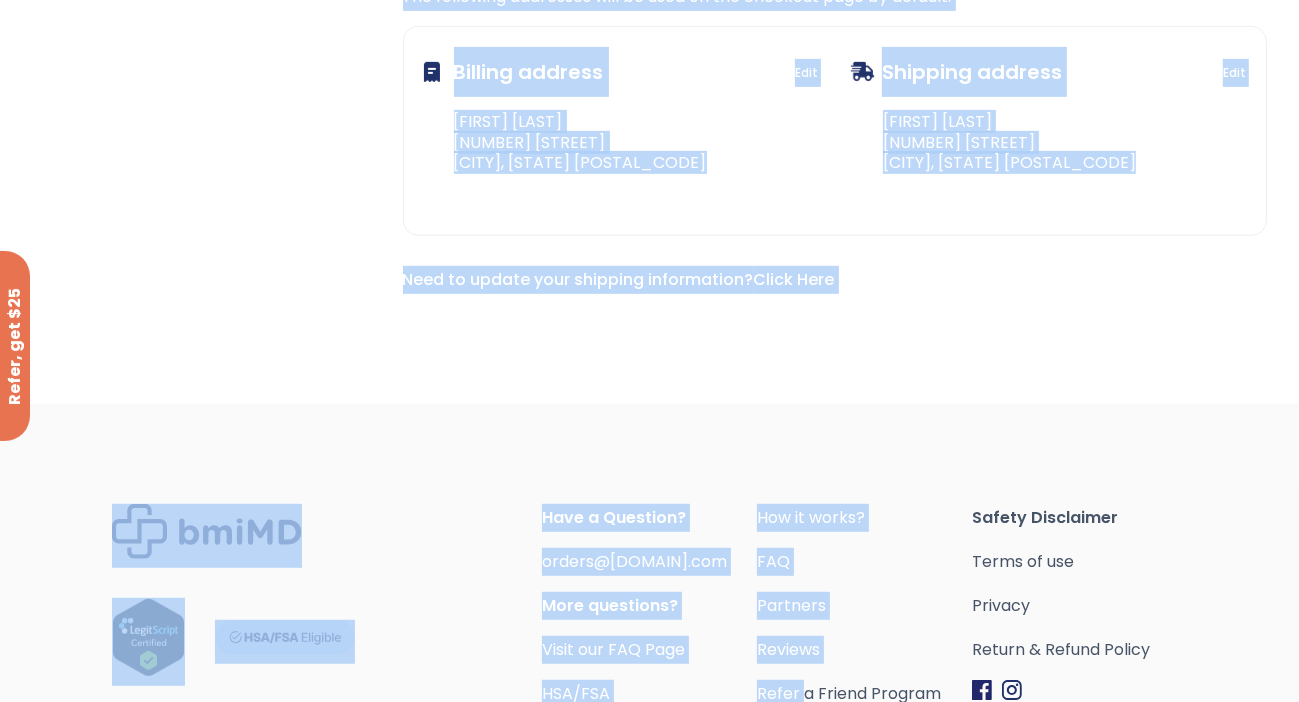 click on "Subscription/Billing
bmiRewards
Addresses
Account details
Submit a Review
Log out
Subscription/Billing
Action Needed
Fill out the form
Start Onboarding ?
×
The following subscriptions need to update their payment methods:
GLP-1 Monthly Treatment Plan
Paused Subscriptions
Pending Payment
Action needed" at bounding box center (649, -133) 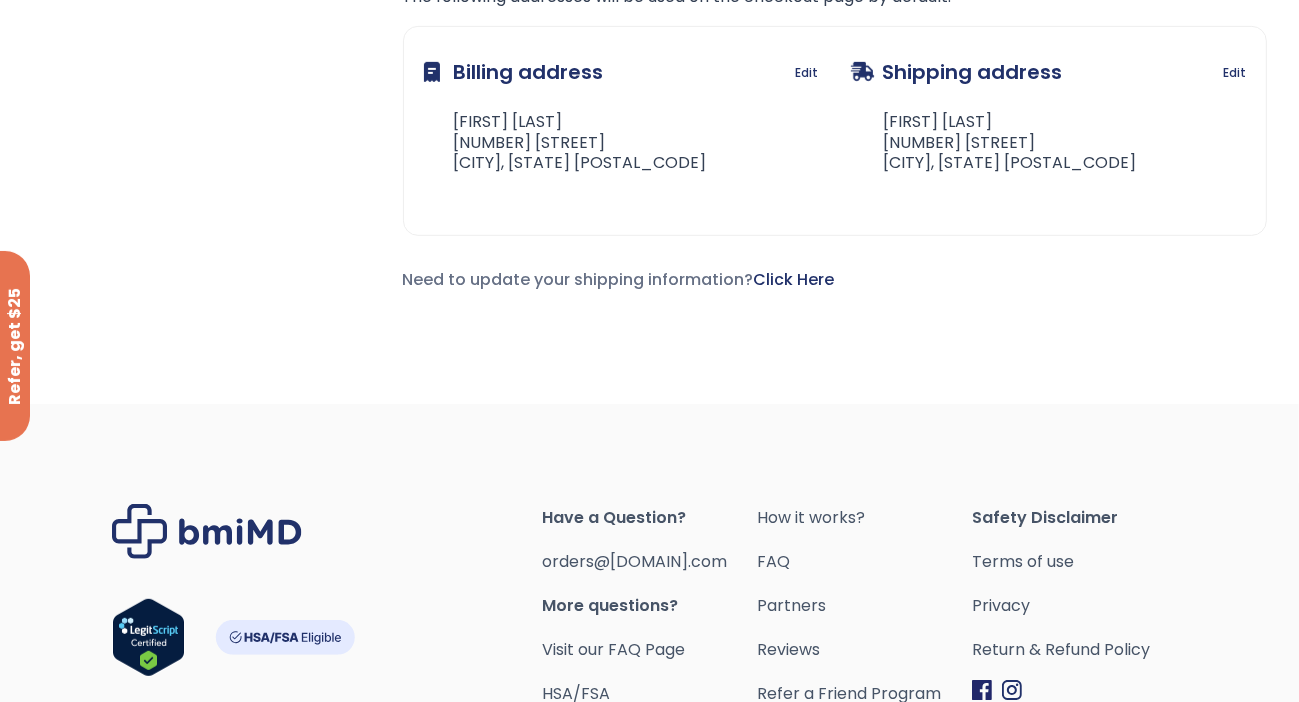 click on "Subscription/Billing
bmiRewards
Addresses
Account details
Submit a Review
Log out
Subscription/Billing
Action Needed
Fill out the form
Start Onboarding ?
×
The following subscriptions need to update their payment methods:
GLP-1 Monthly Treatment Plan
Paused Subscriptions
Pending Payment
Action needed
Please complete your intake form. Please do so now to avoid delays." at bounding box center (649, -161) 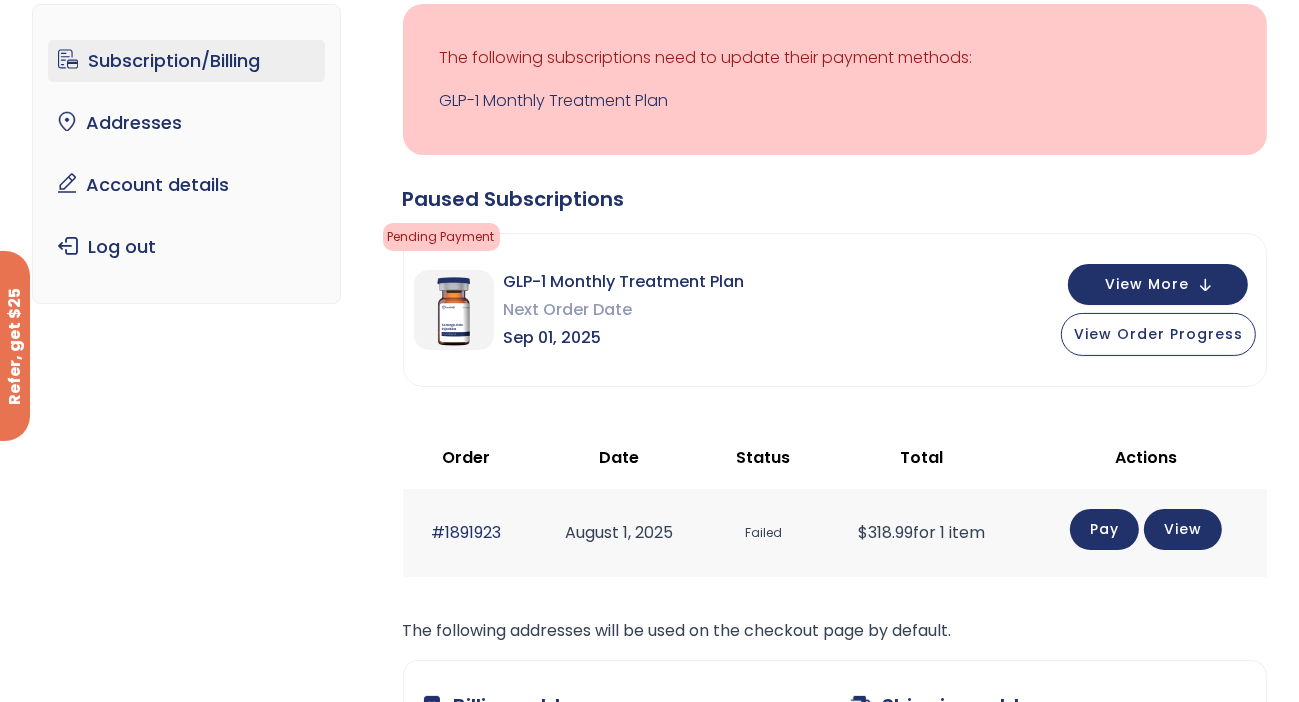 scroll, scrollTop: 188, scrollLeft: 0, axis: vertical 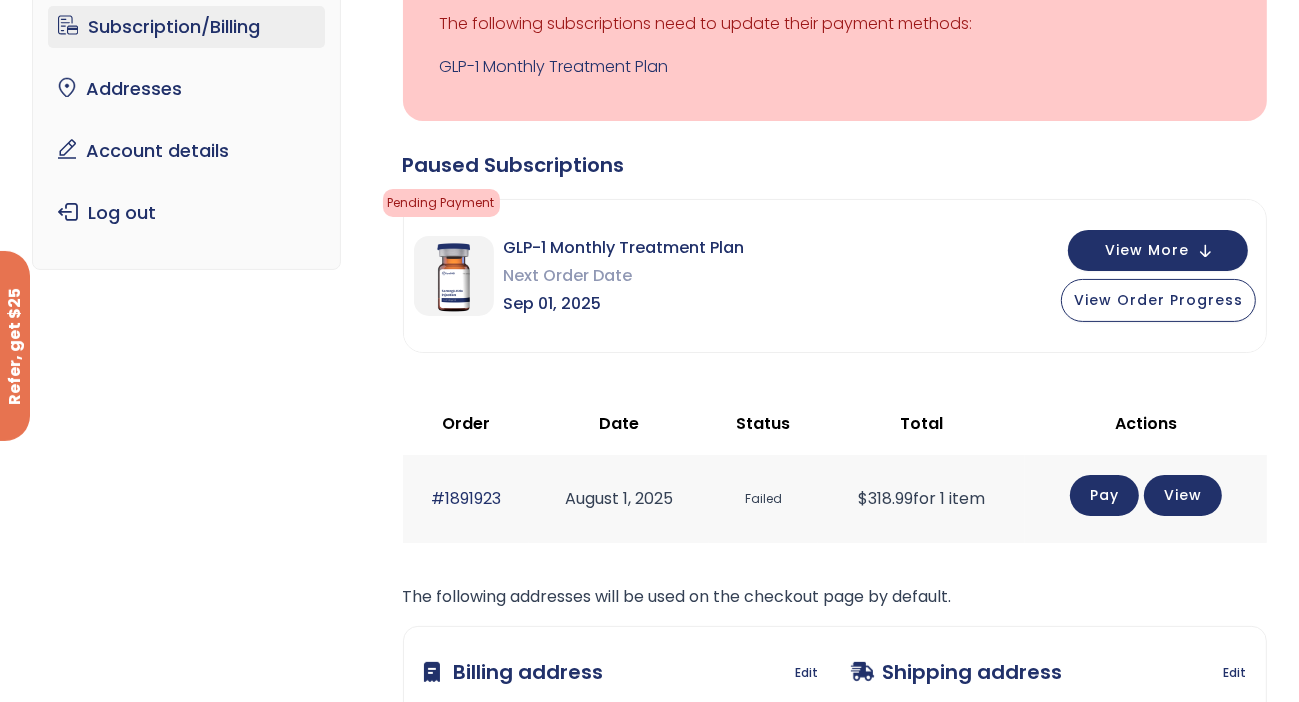 click on "Subscription/Billing" at bounding box center [186, 27] 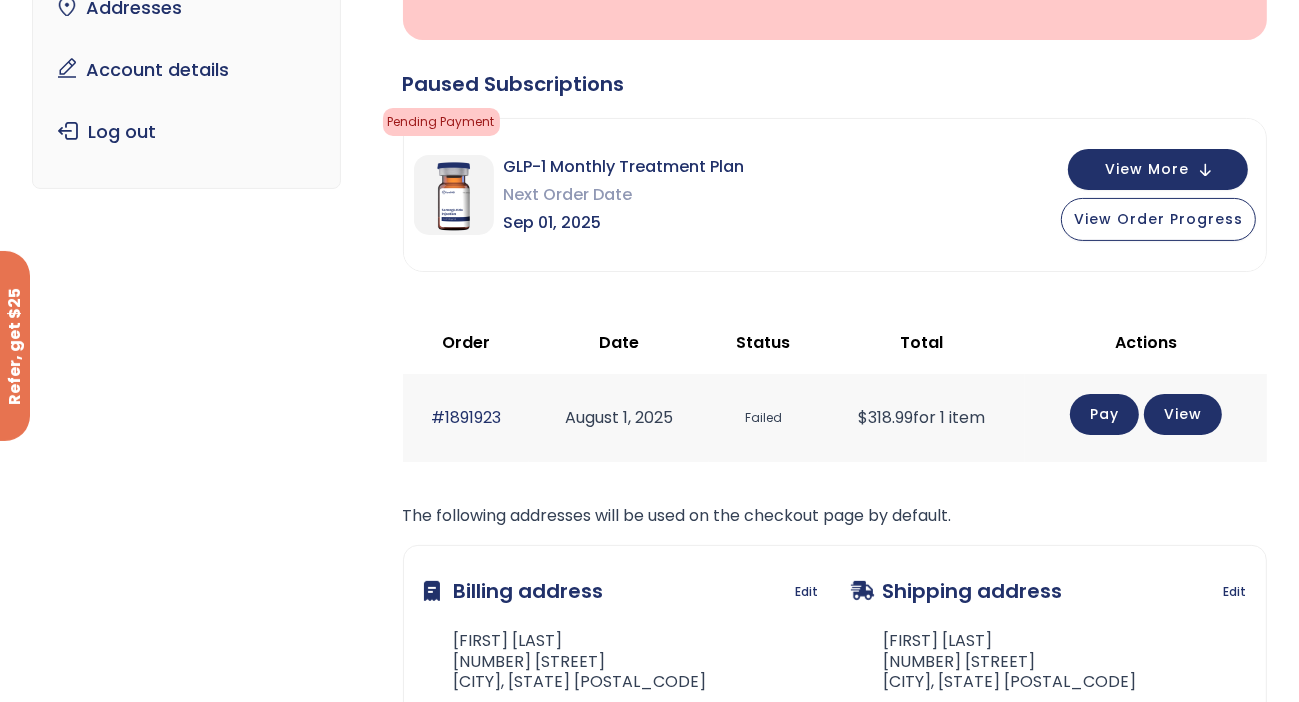 scroll, scrollTop: 387, scrollLeft: 0, axis: vertical 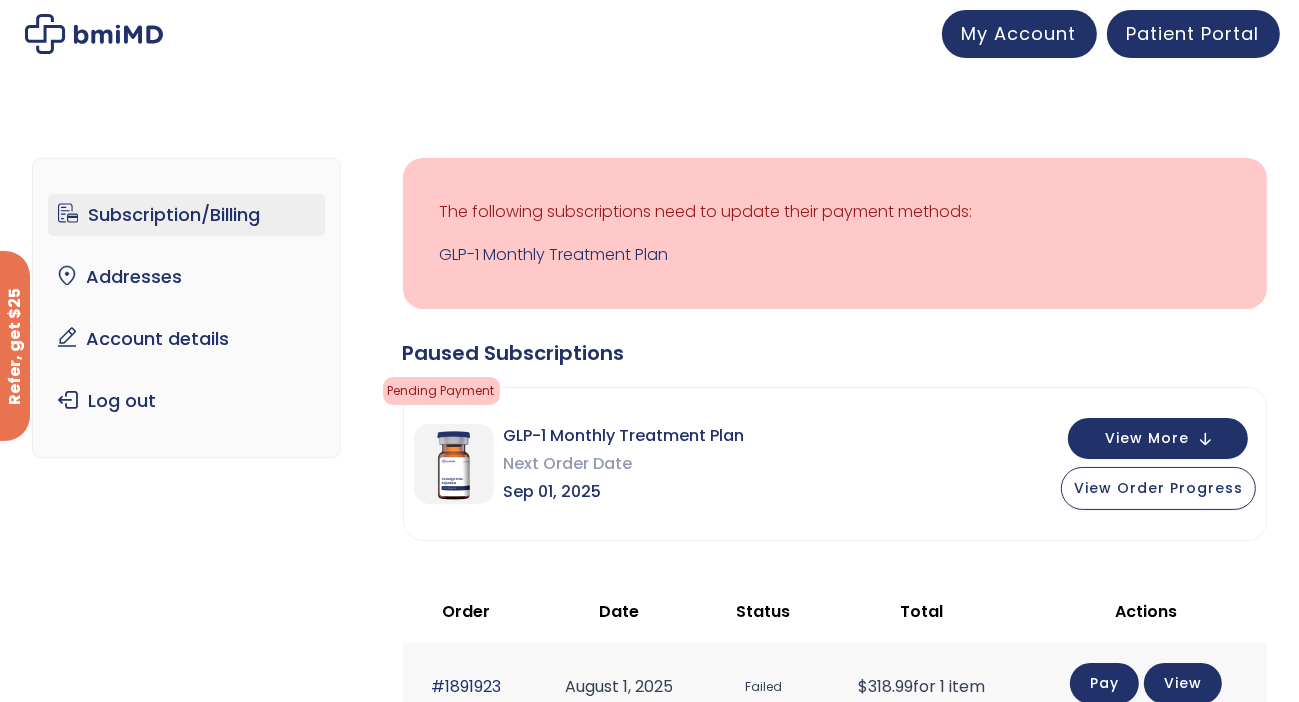 click on "Pending Payment" at bounding box center [441, 391] 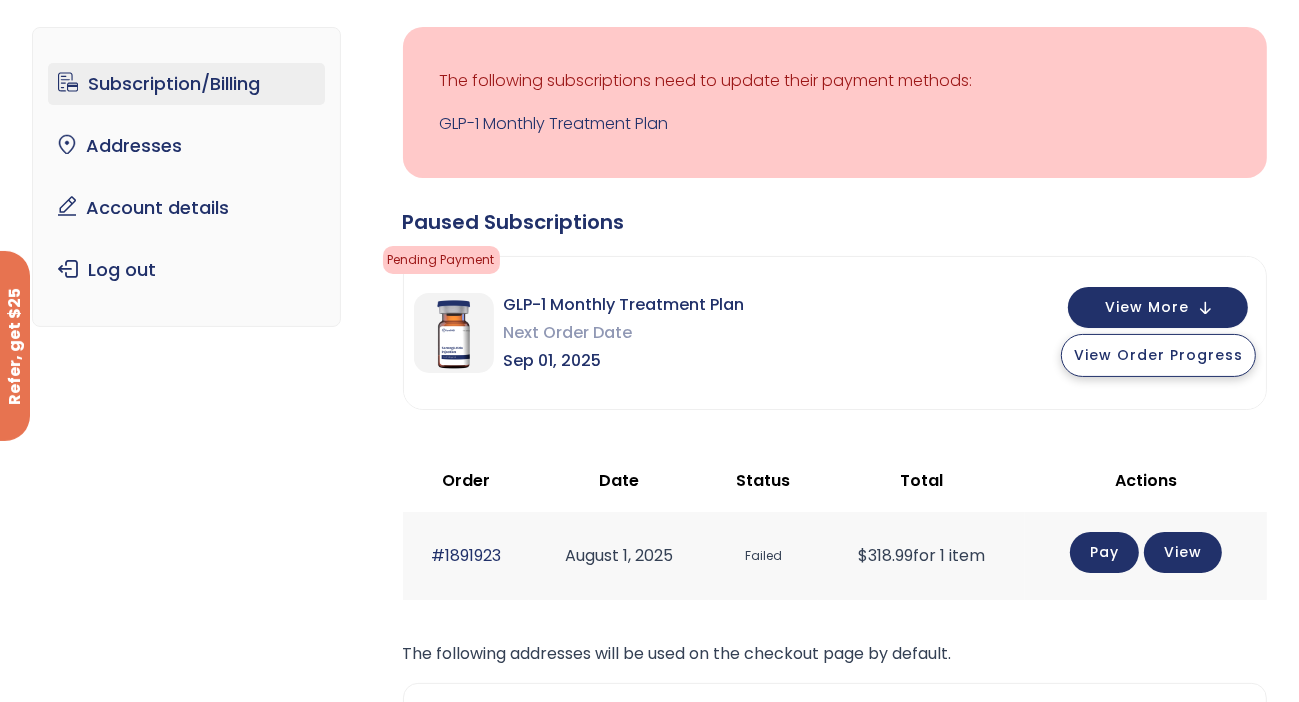 scroll, scrollTop: 300, scrollLeft: 0, axis: vertical 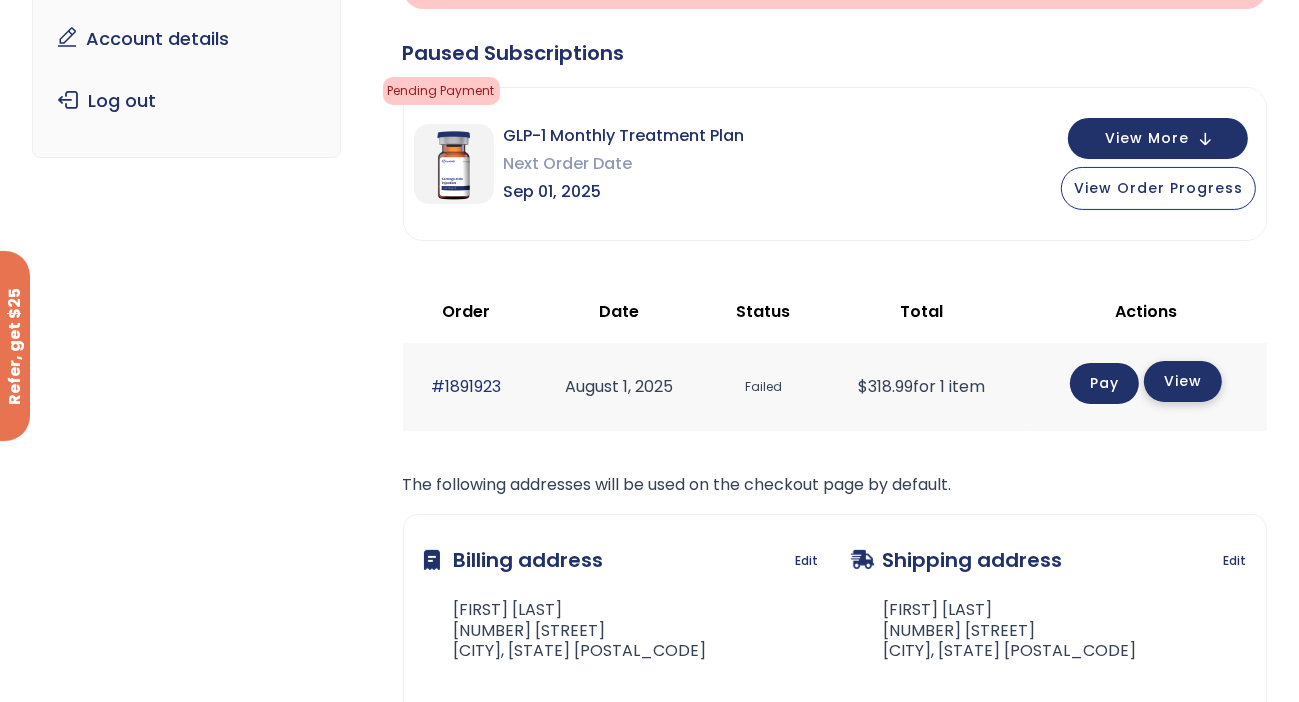 click on "View" 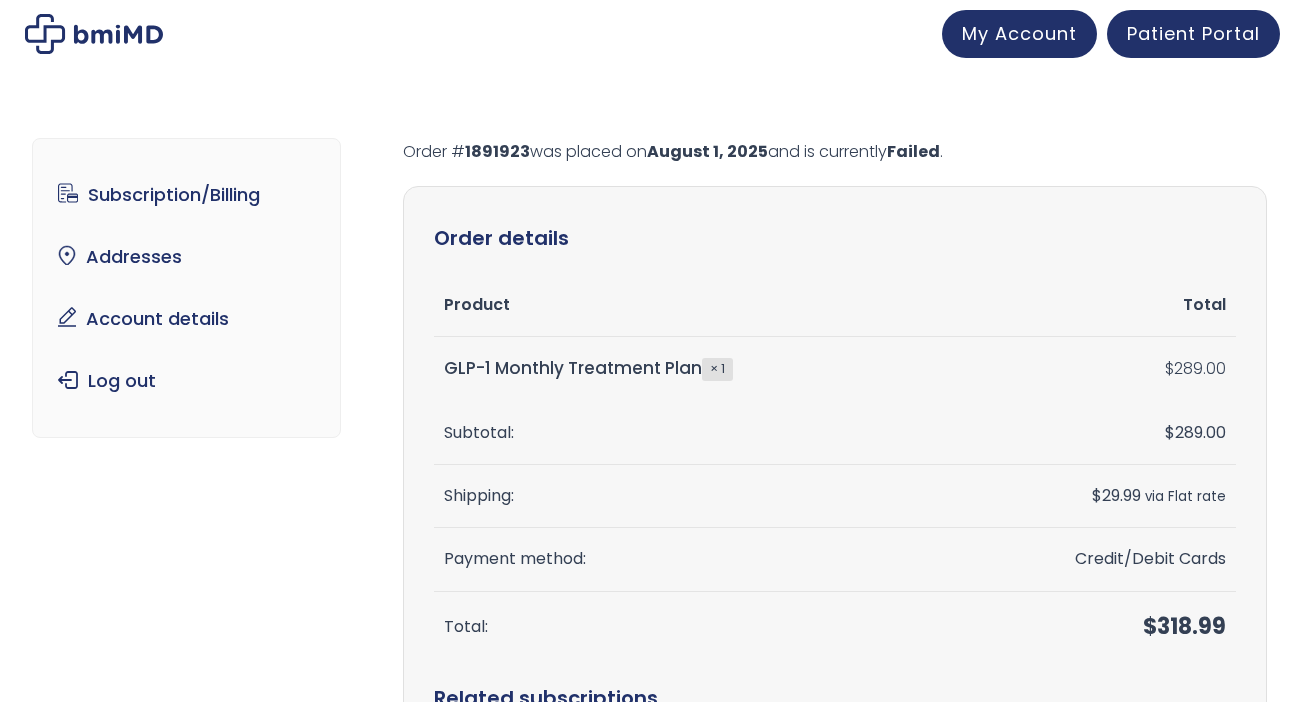 scroll, scrollTop: 0, scrollLeft: 0, axis: both 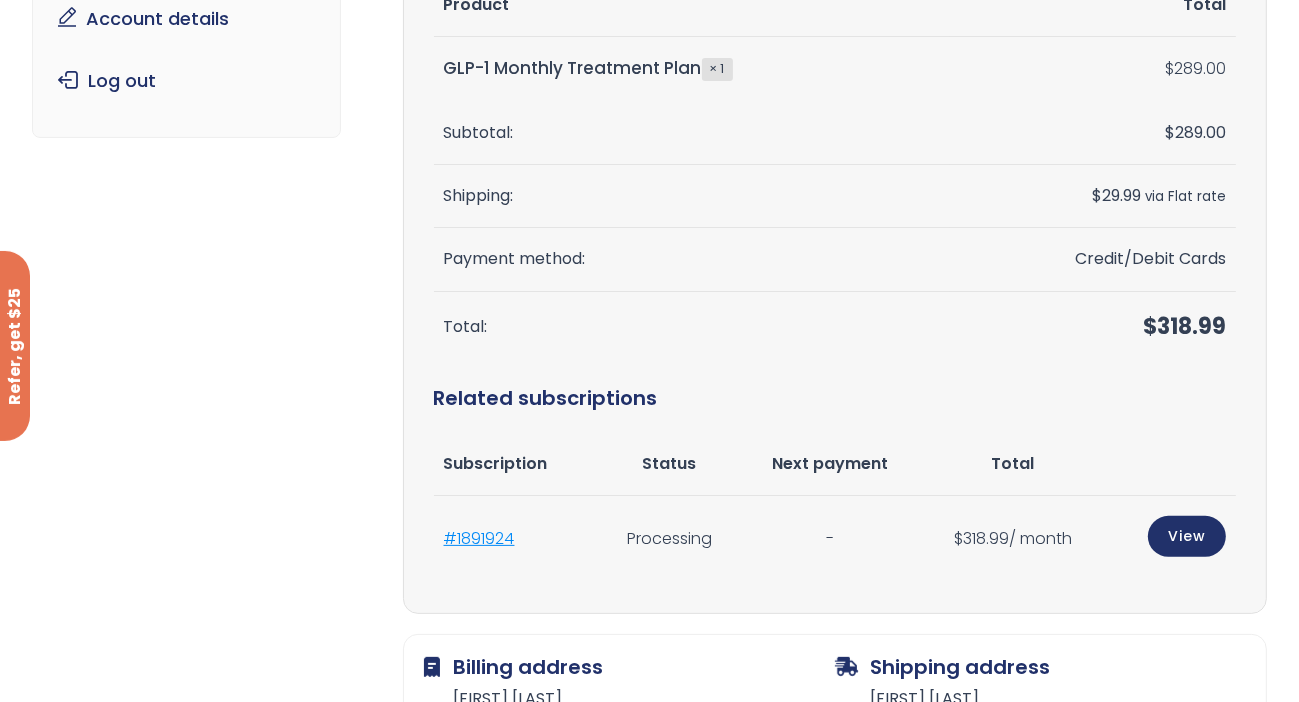 click on "#1891924" at bounding box center [479, 538] 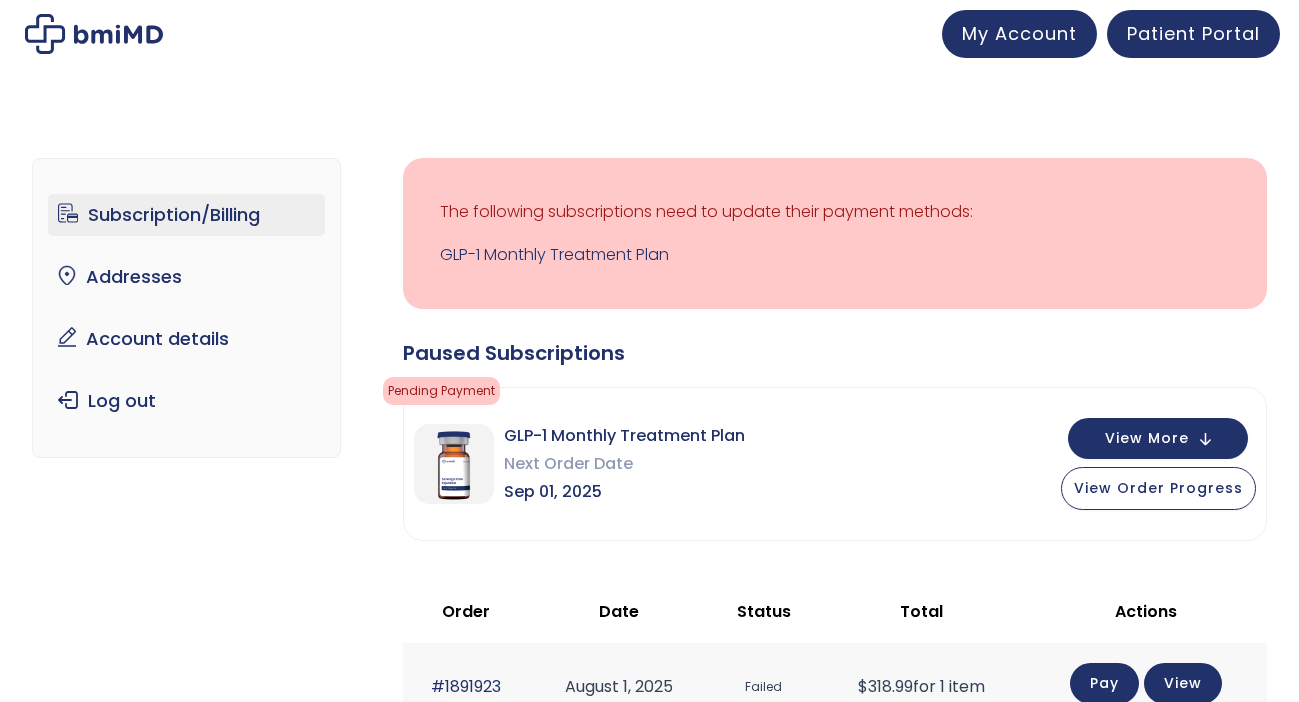 scroll, scrollTop: 0, scrollLeft: 0, axis: both 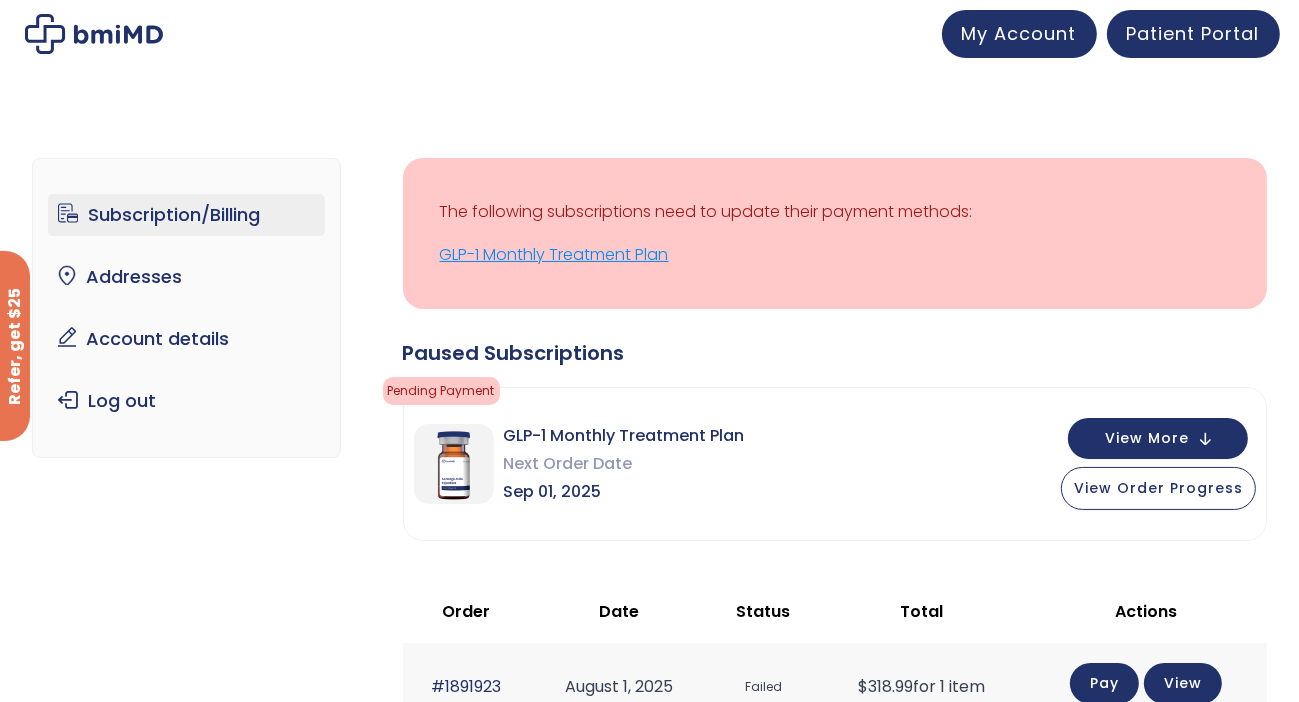click on "GLP-1 Monthly Treatment Plan" at bounding box center (835, 255) 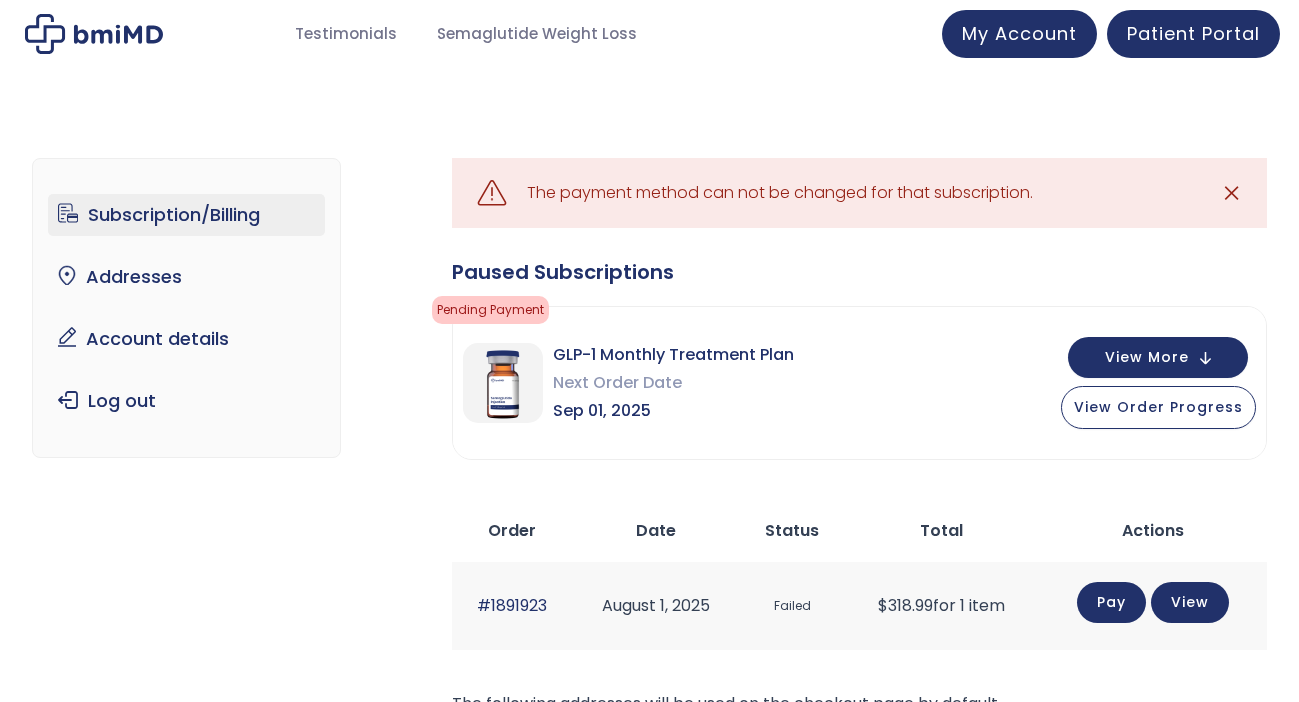 scroll, scrollTop: 0, scrollLeft: 0, axis: both 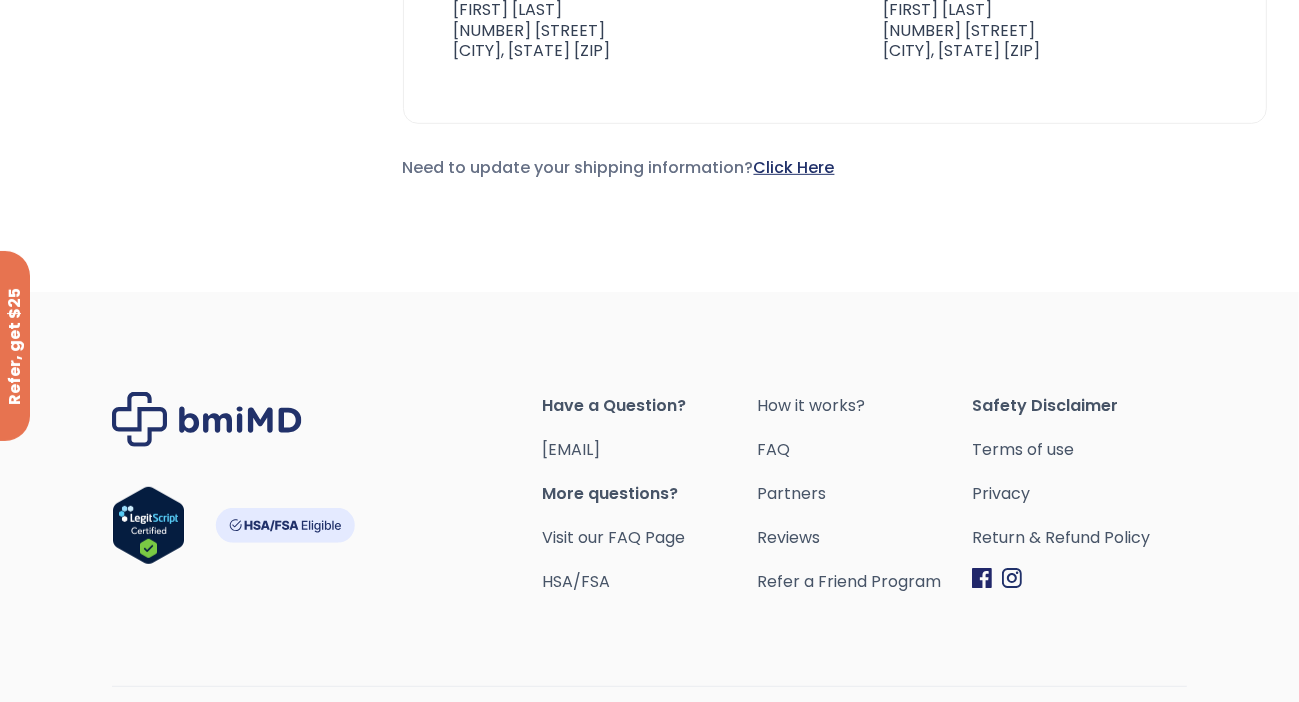 click on "Click Here" 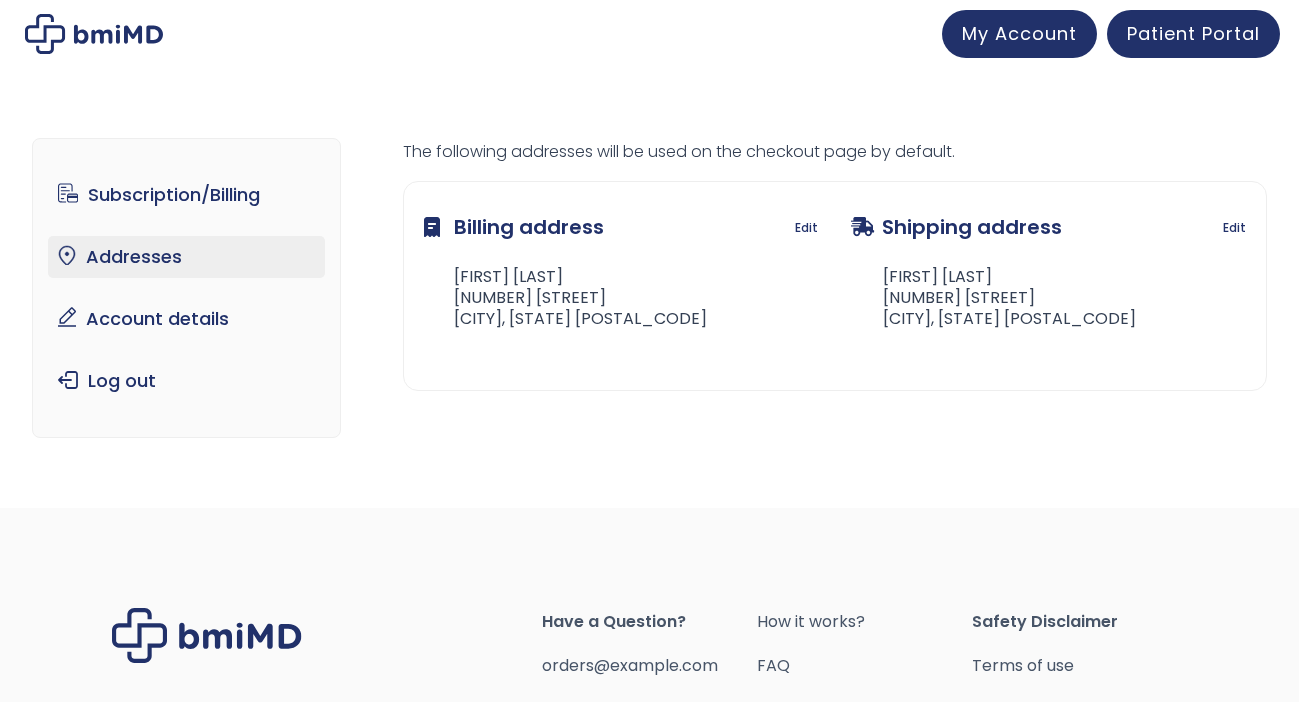 scroll, scrollTop: 0, scrollLeft: 0, axis: both 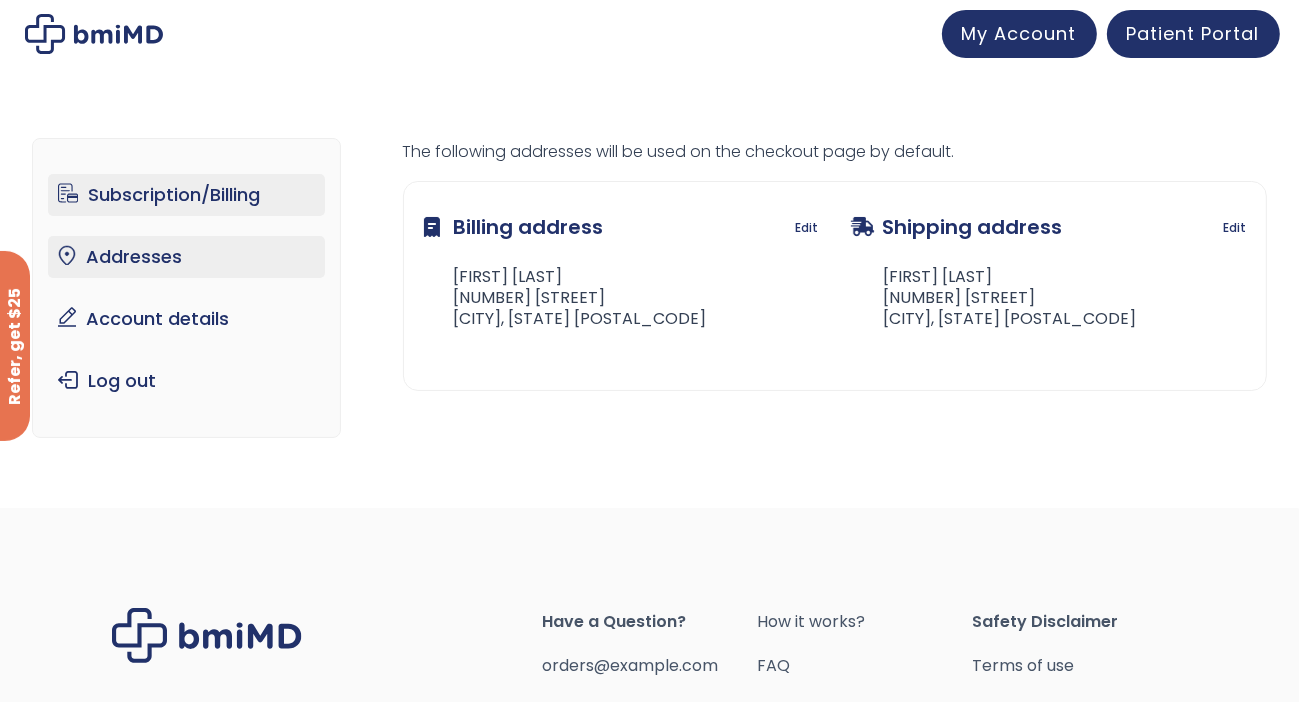 click on "Subscription/Billing" at bounding box center (186, 195) 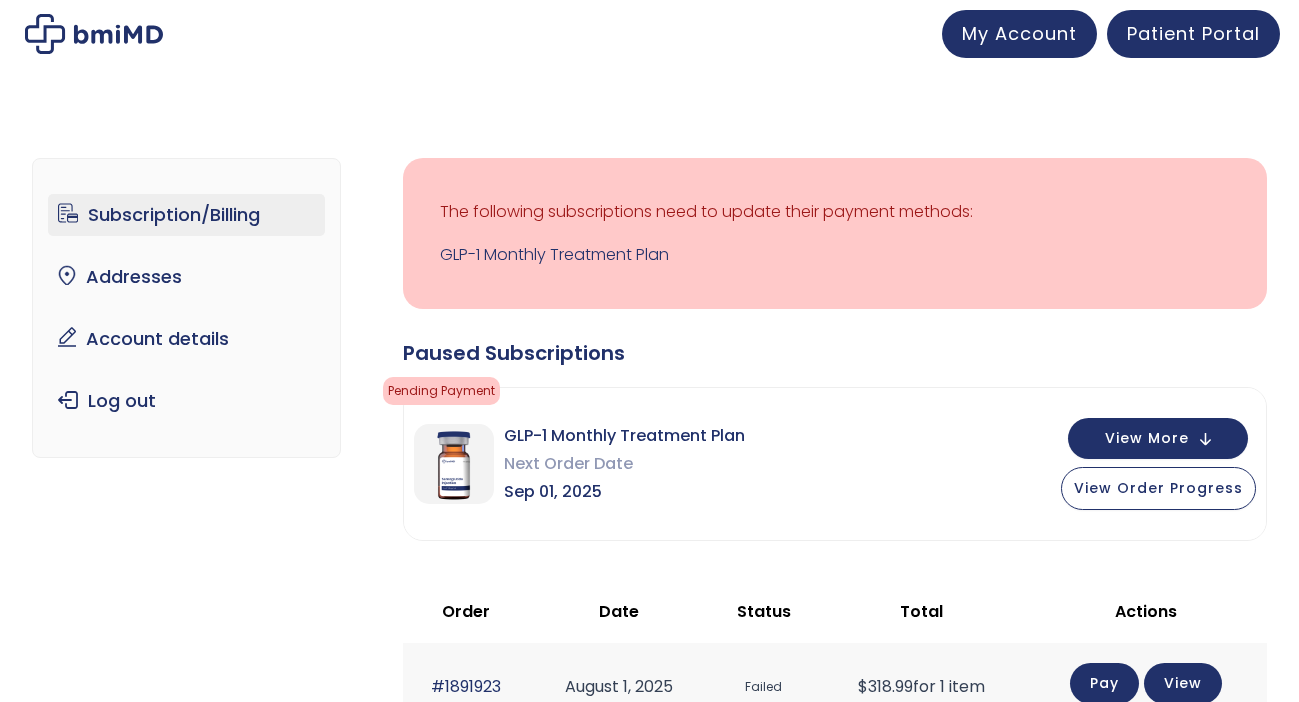 scroll, scrollTop: 0, scrollLeft: 0, axis: both 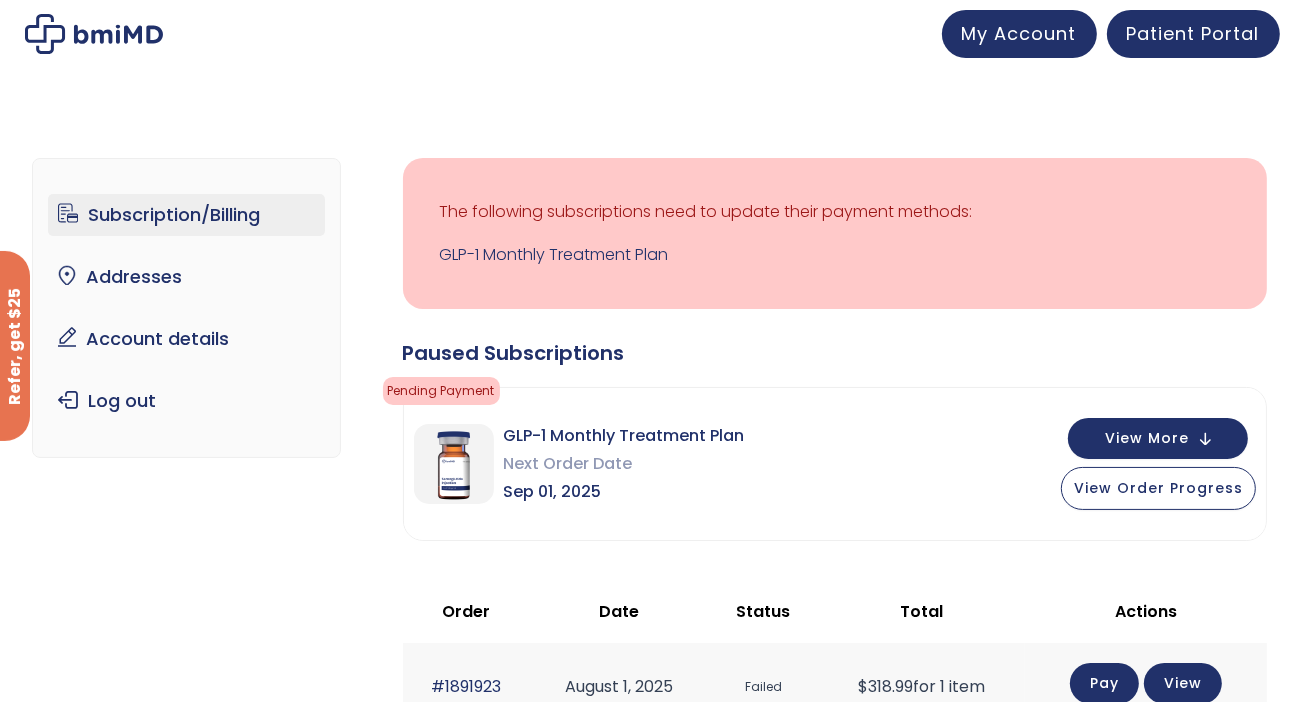 click on "Subscription/Billing" at bounding box center [186, 215] 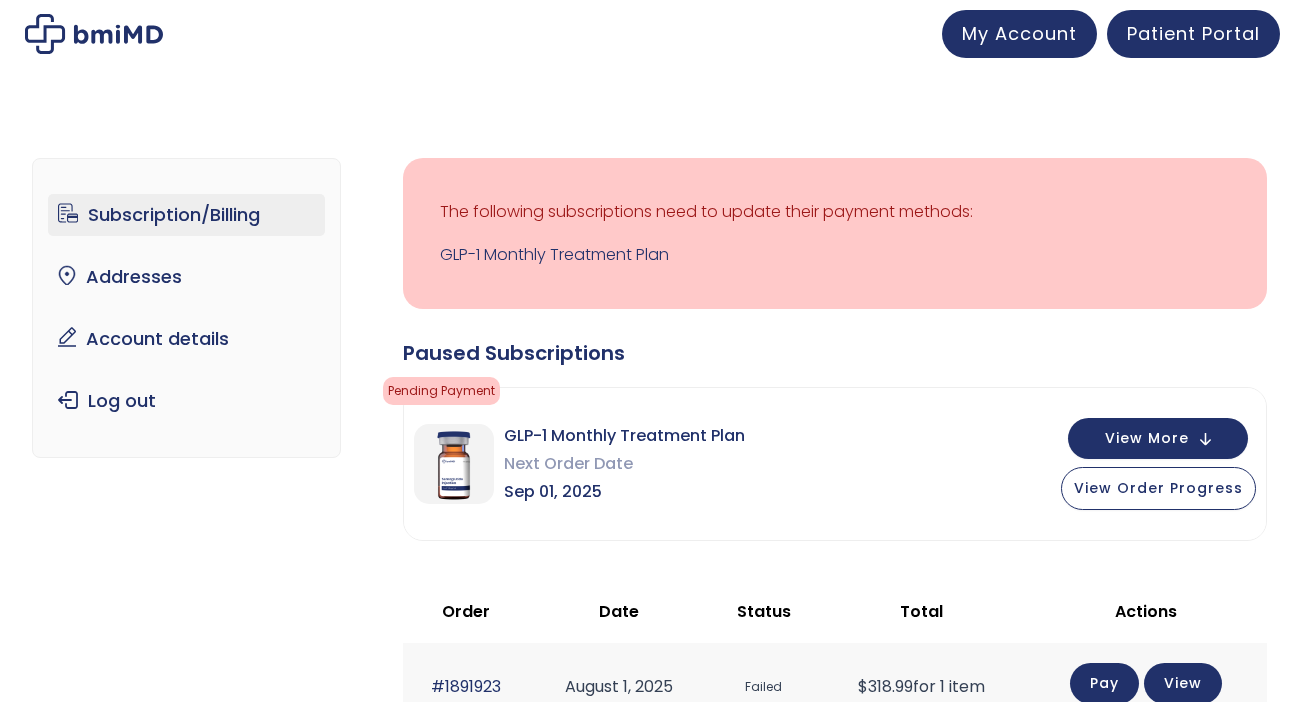 scroll, scrollTop: 0, scrollLeft: 0, axis: both 